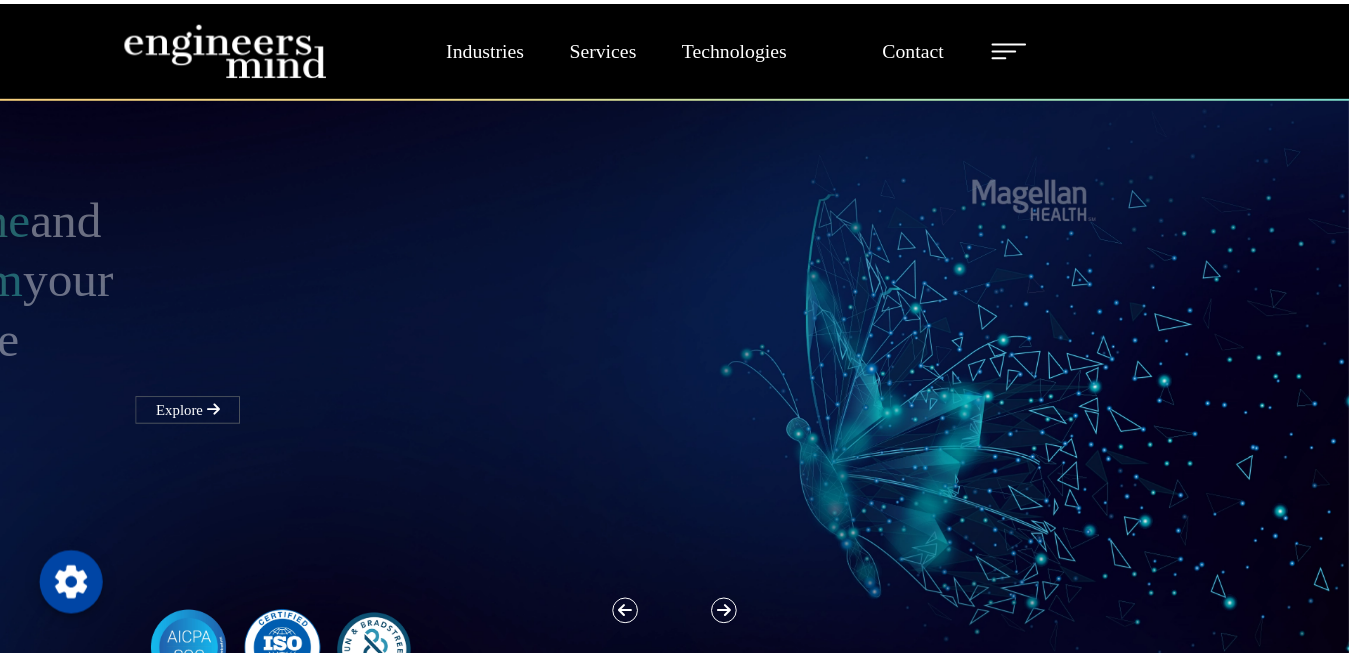 scroll, scrollTop: 0, scrollLeft: 0, axis: both 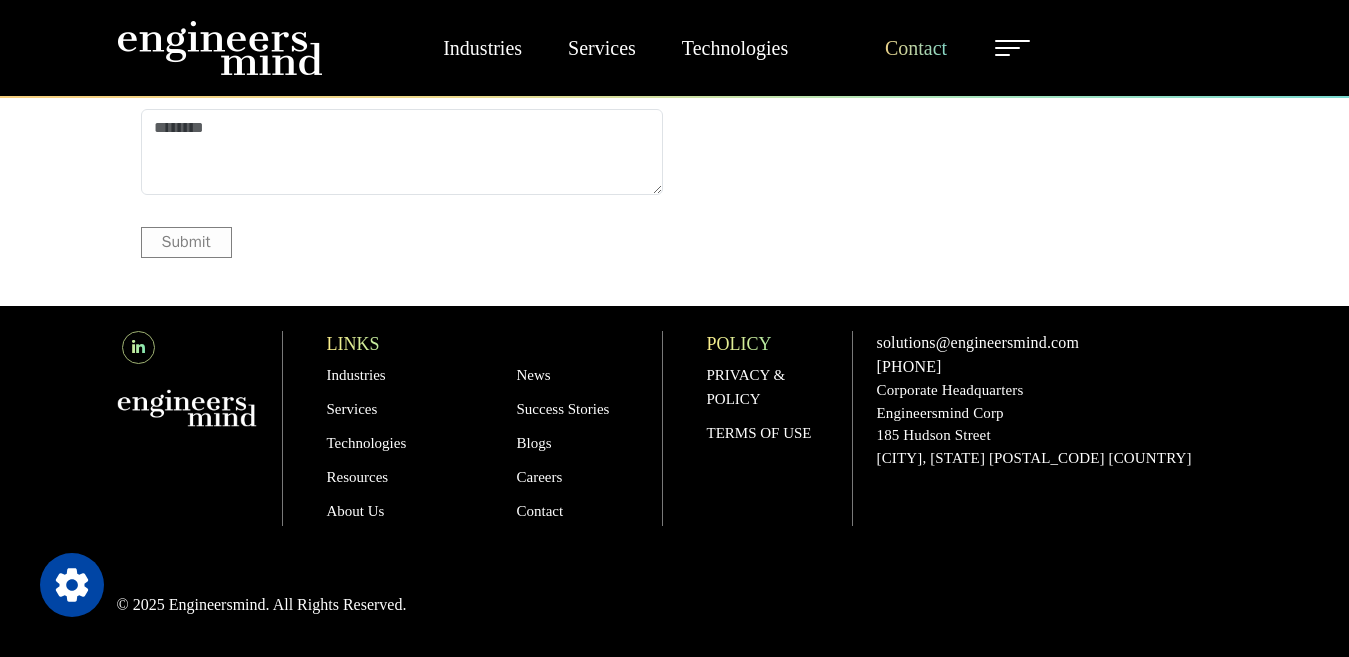 click on "Contact" at bounding box center [916, 48] 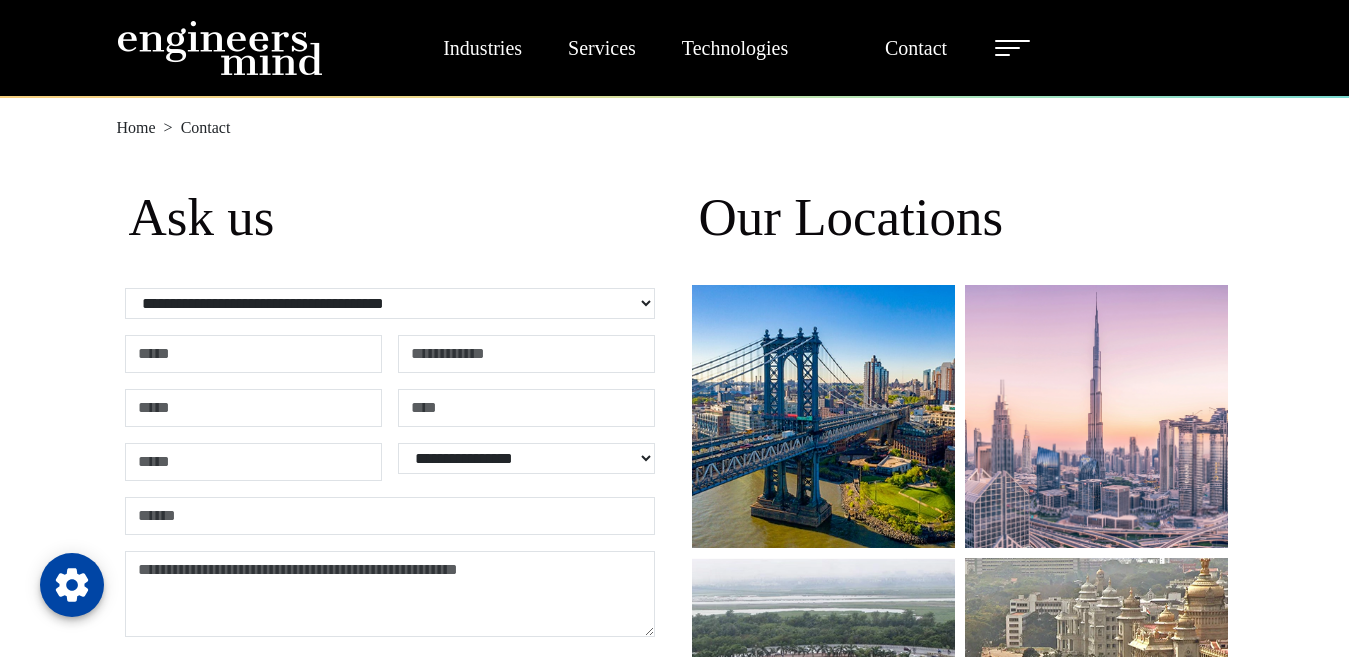 scroll, scrollTop: 0, scrollLeft: 0, axis: both 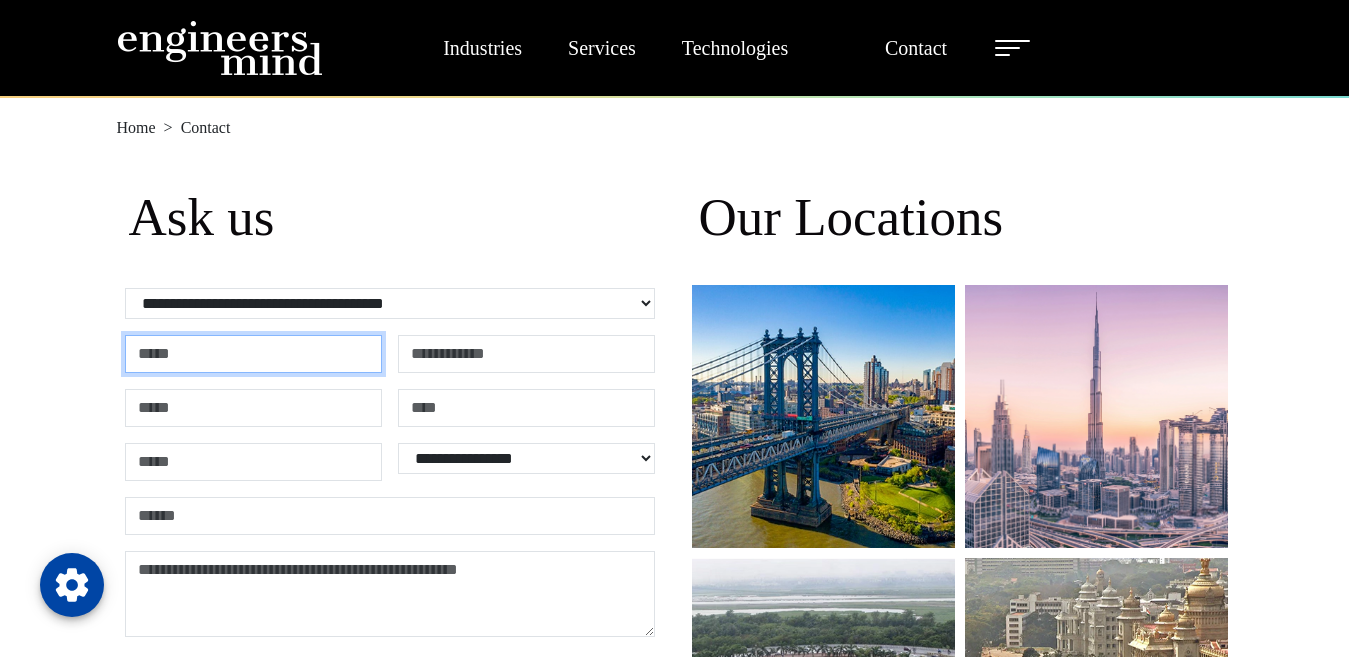 click at bounding box center [253, 354] 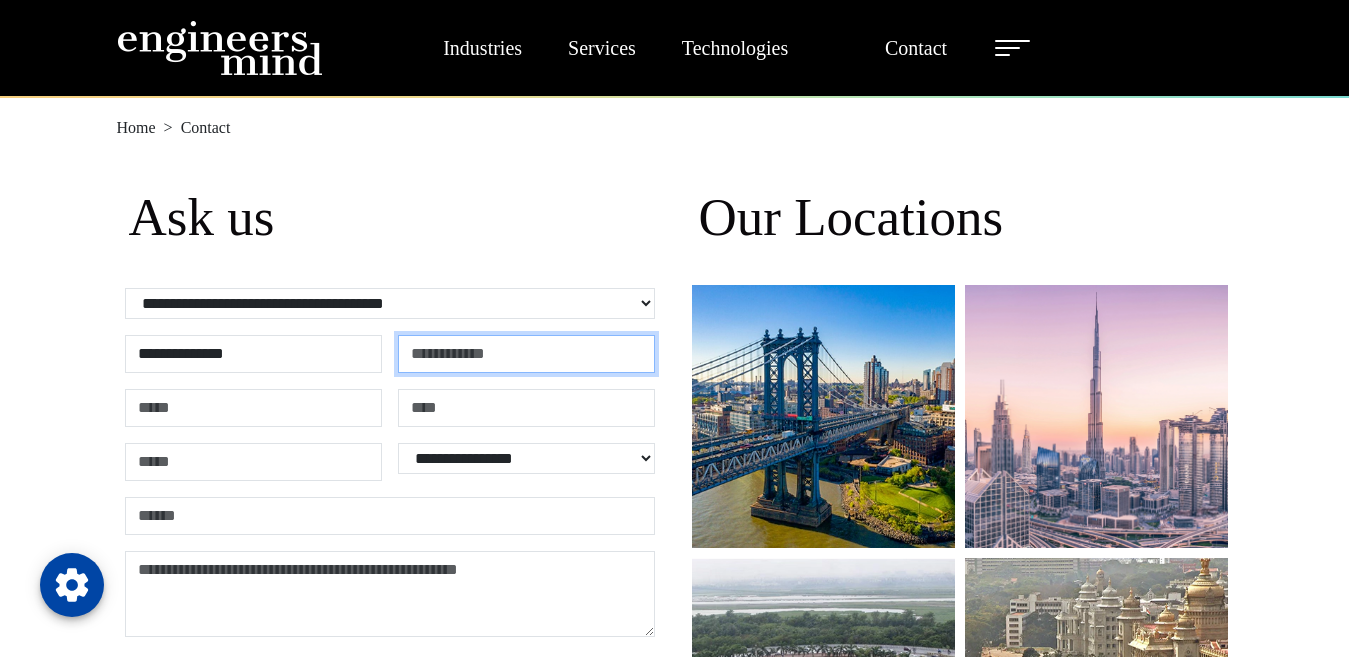 type on "**********" 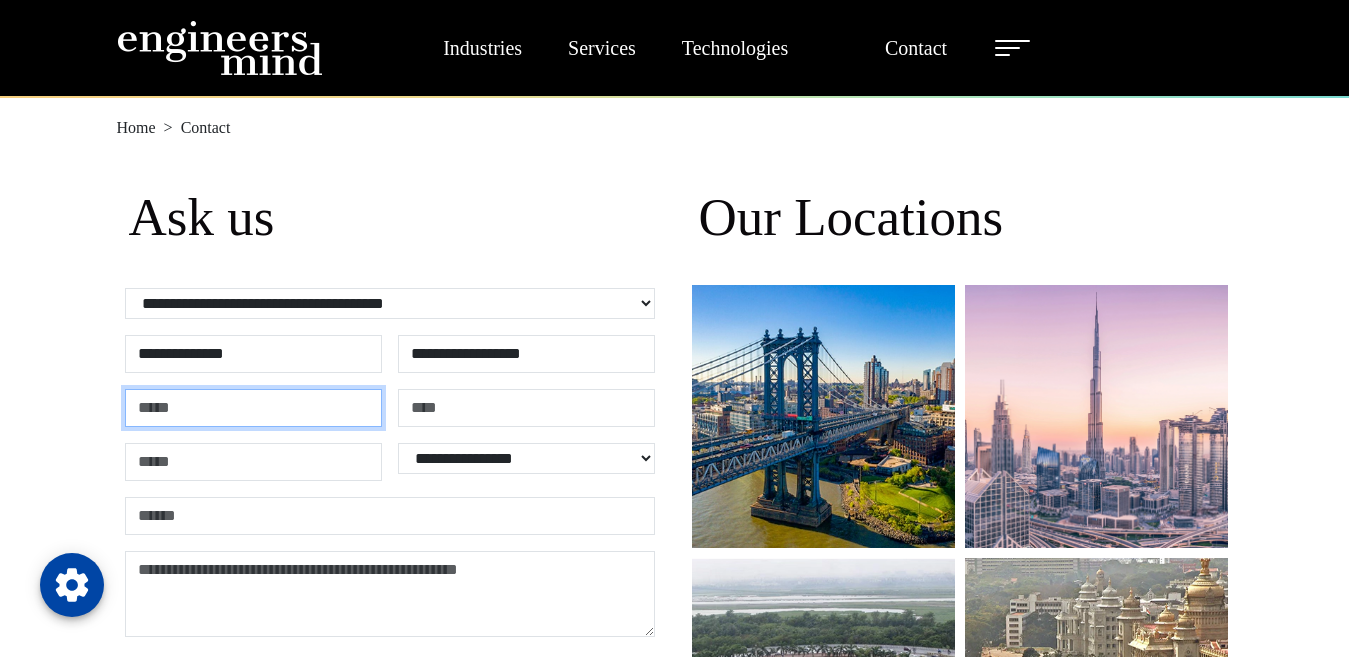 type on "**********" 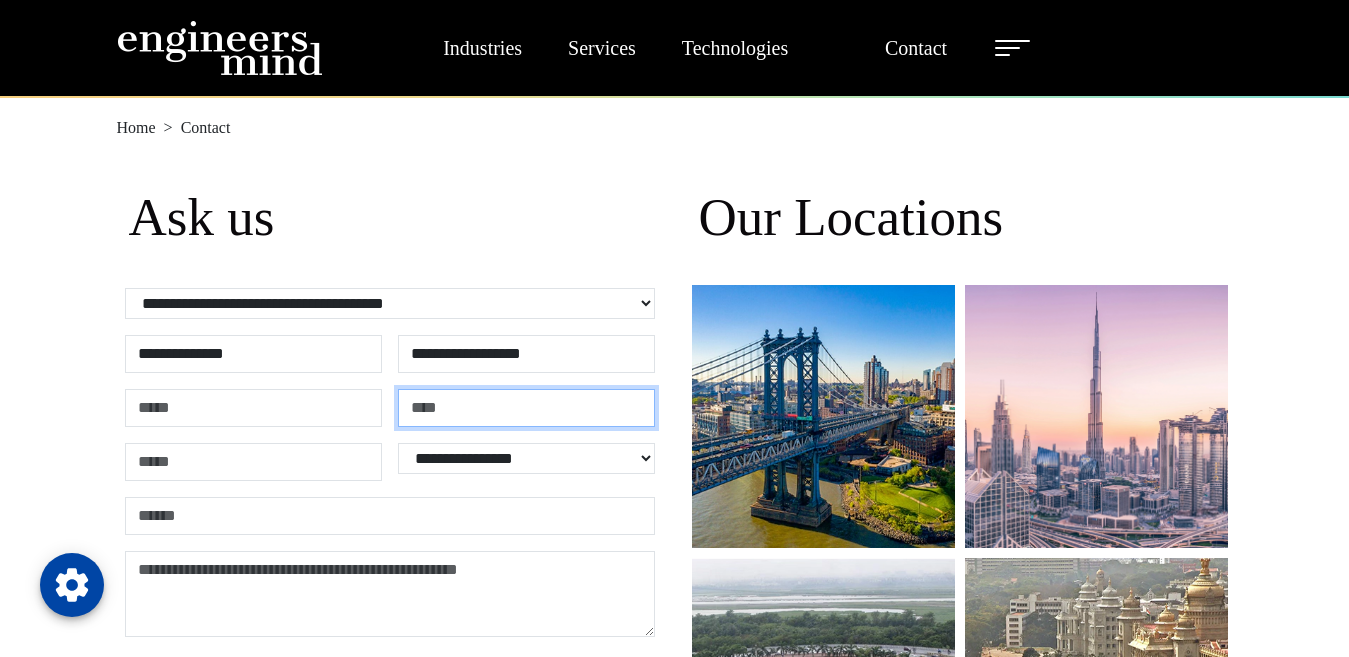 type on "*********" 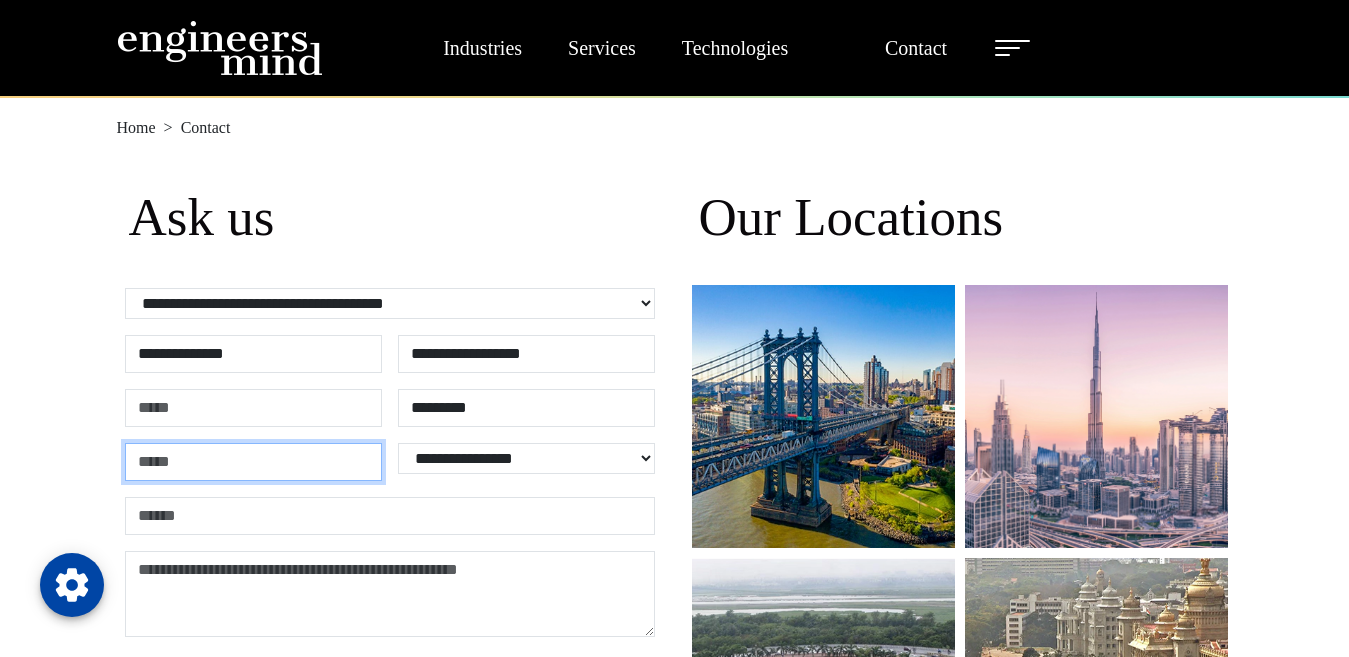 type on "******" 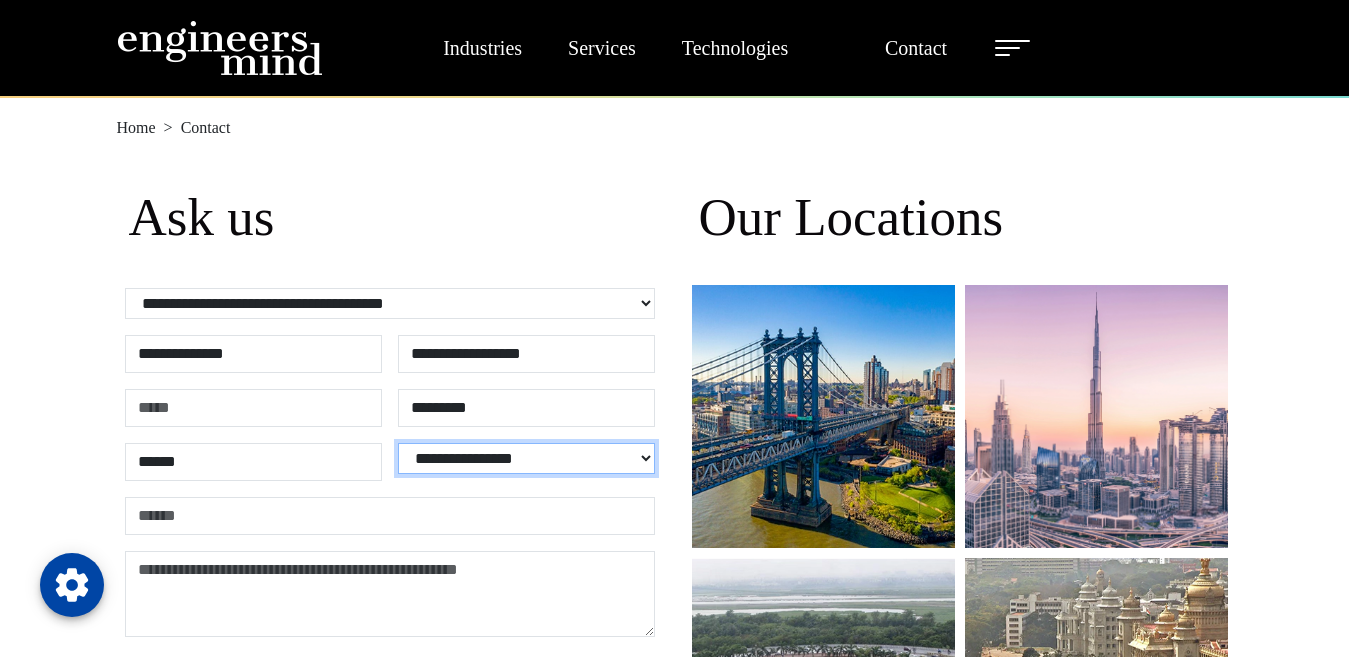 select on "**********" 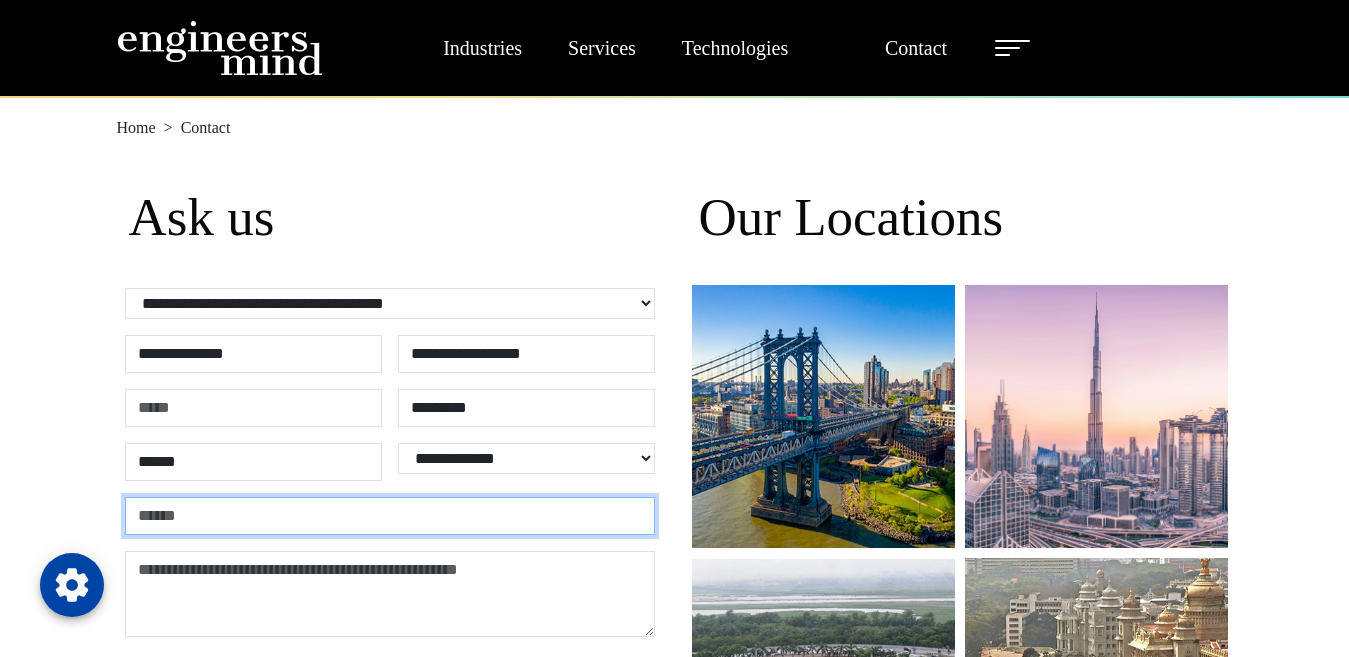 type on "**********" 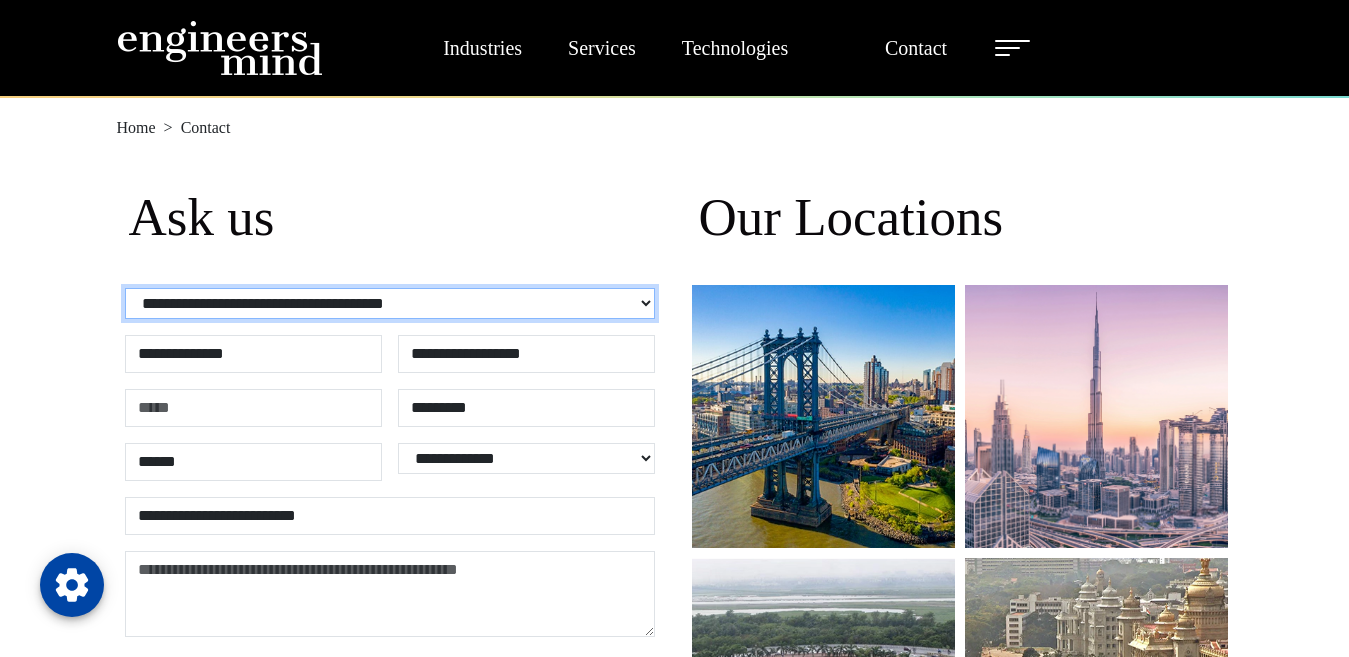 click on "**********" at bounding box center (390, 303) 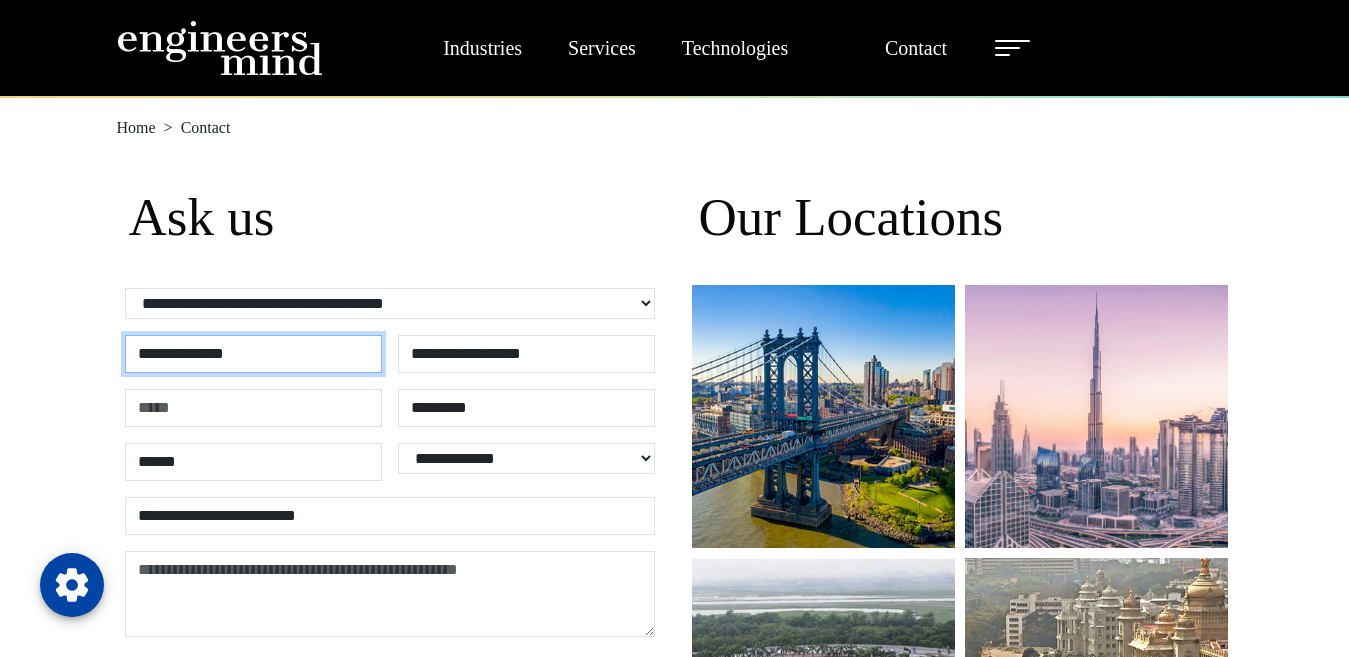 click on "**********" at bounding box center (253, 354) 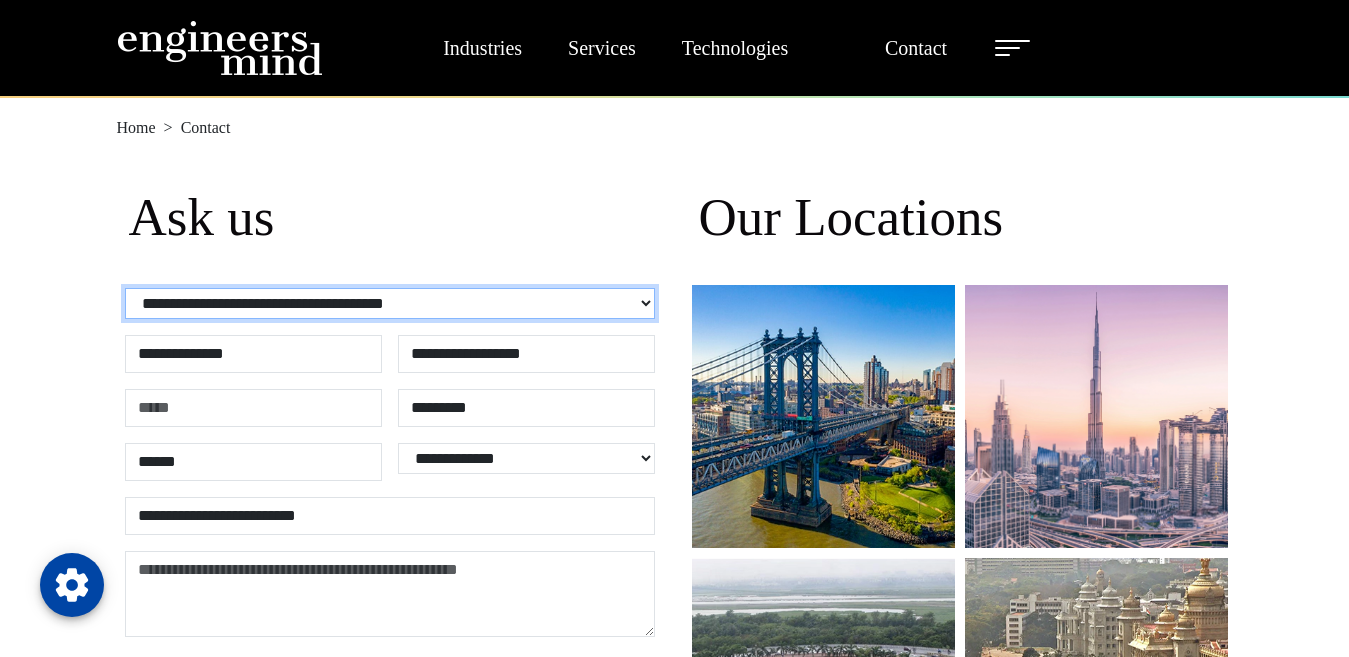 click on "**********" at bounding box center (390, 303) 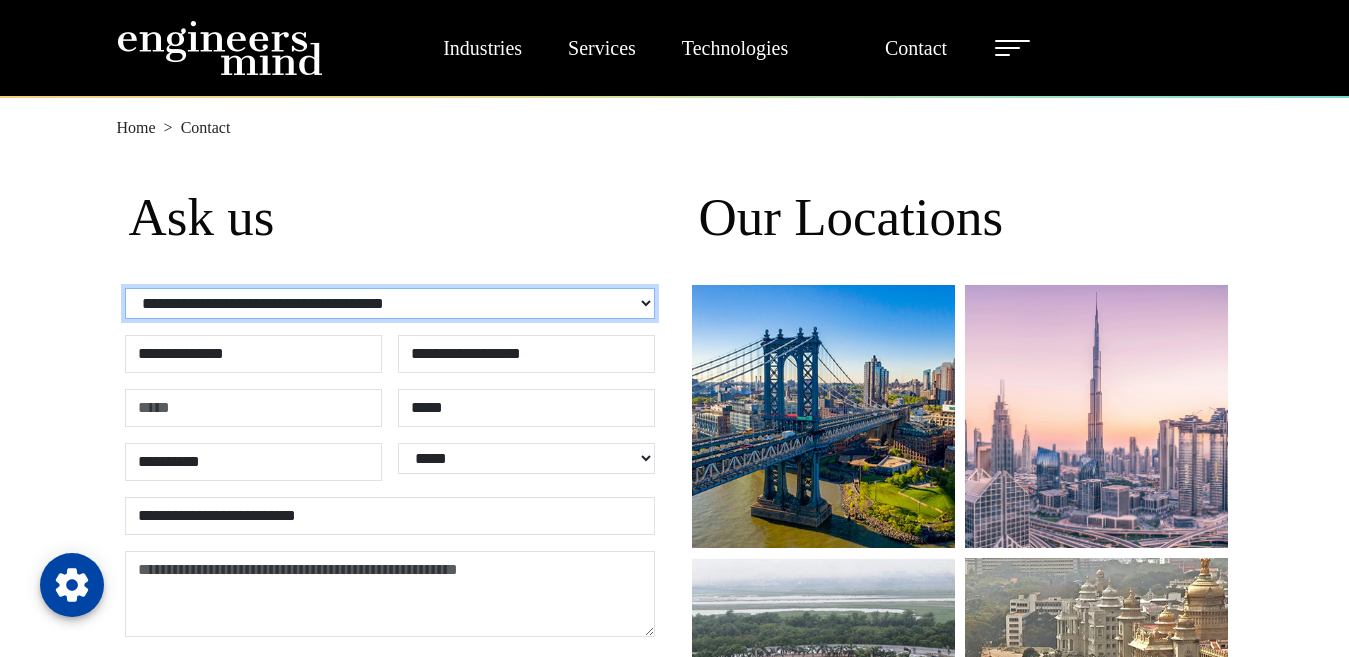 select on "********" 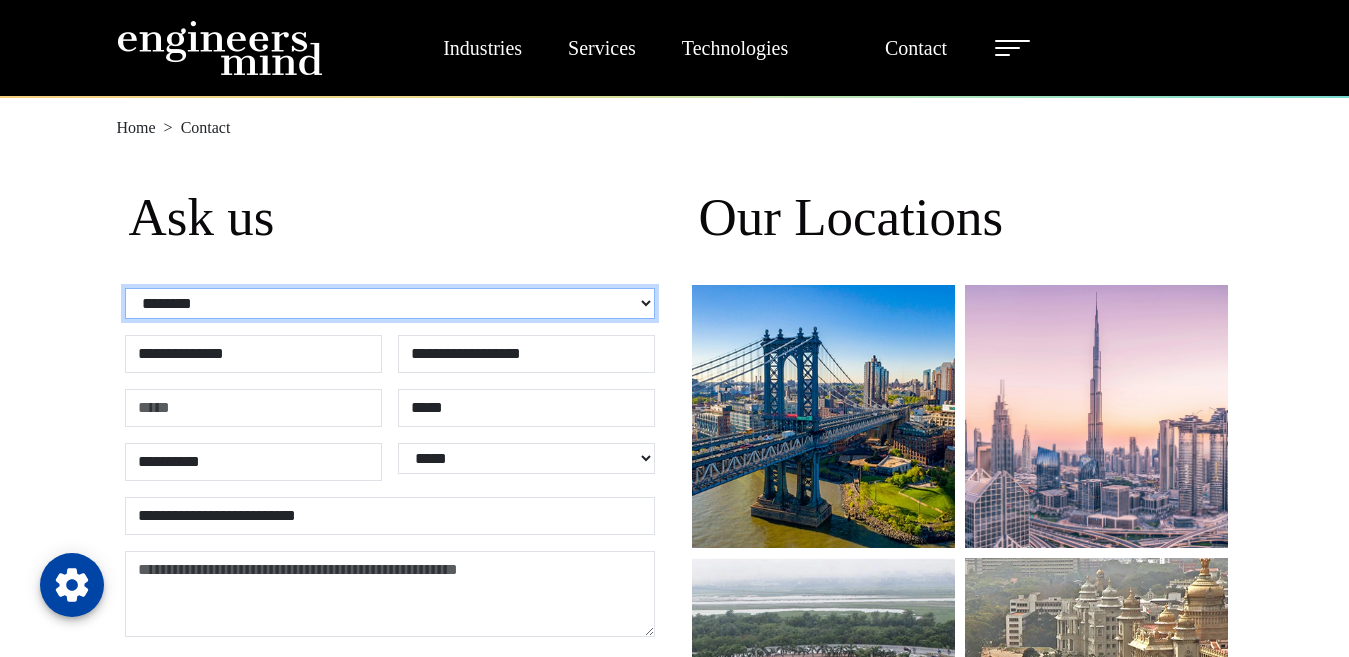 click on "**********" at bounding box center (390, 303) 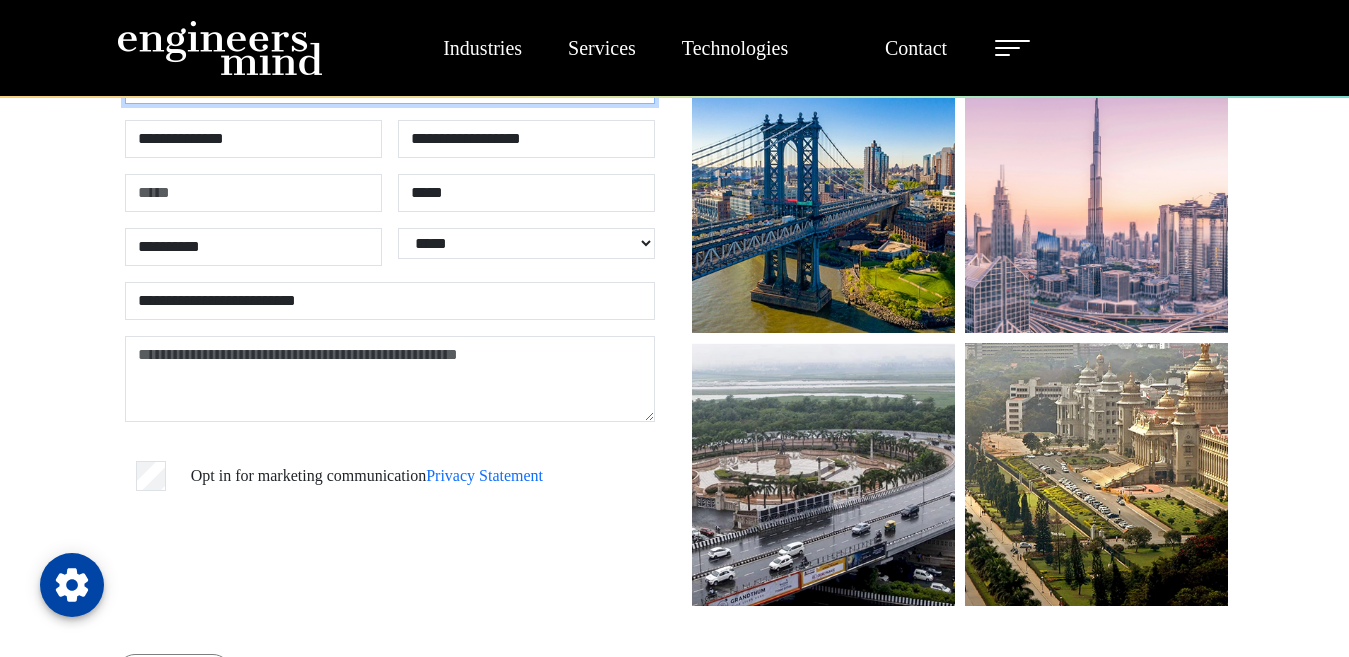 scroll, scrollTop: 167, scrollLeft: 0, axis: vertical 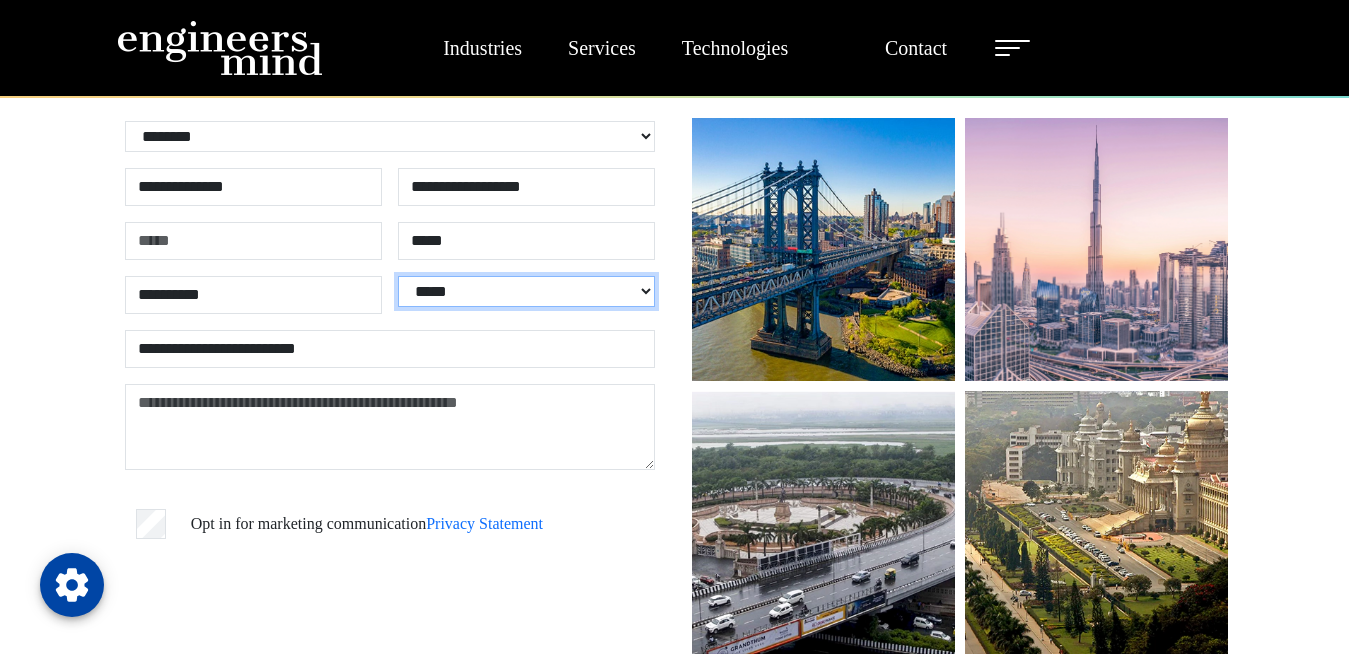 click on "**********" at bounding box center [526, 291] 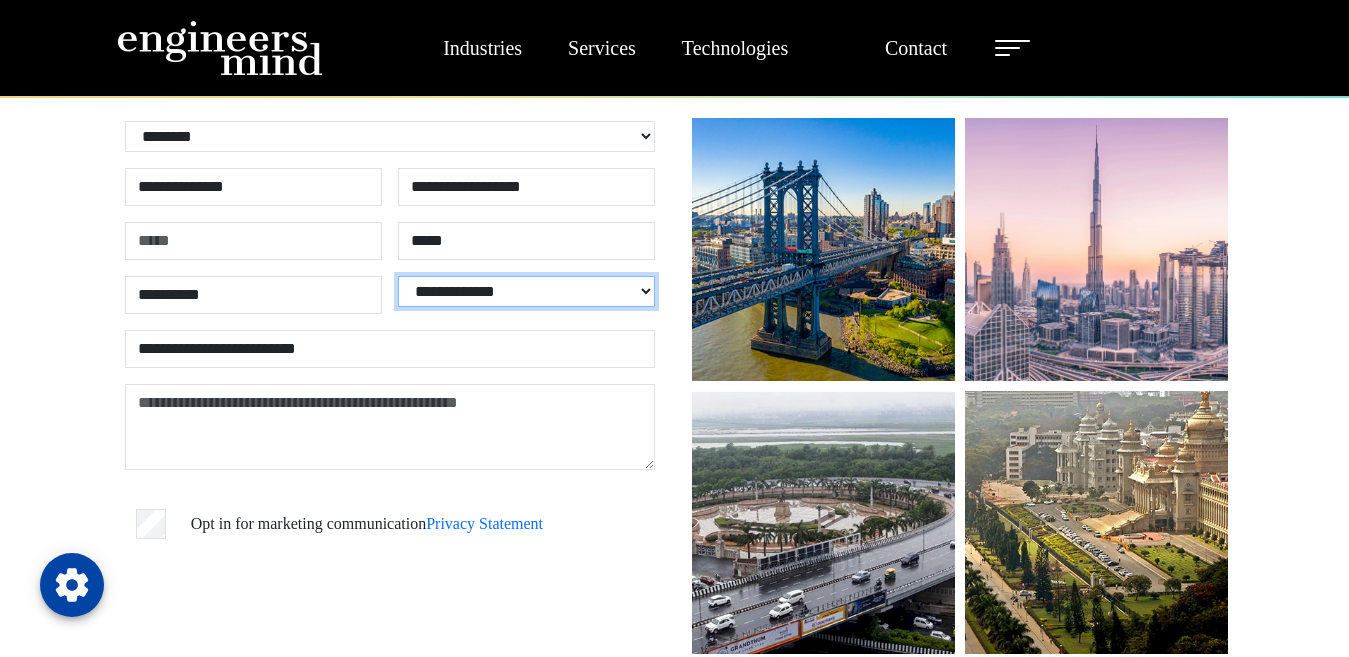 click on "**********" at bounding box center [526, 291] 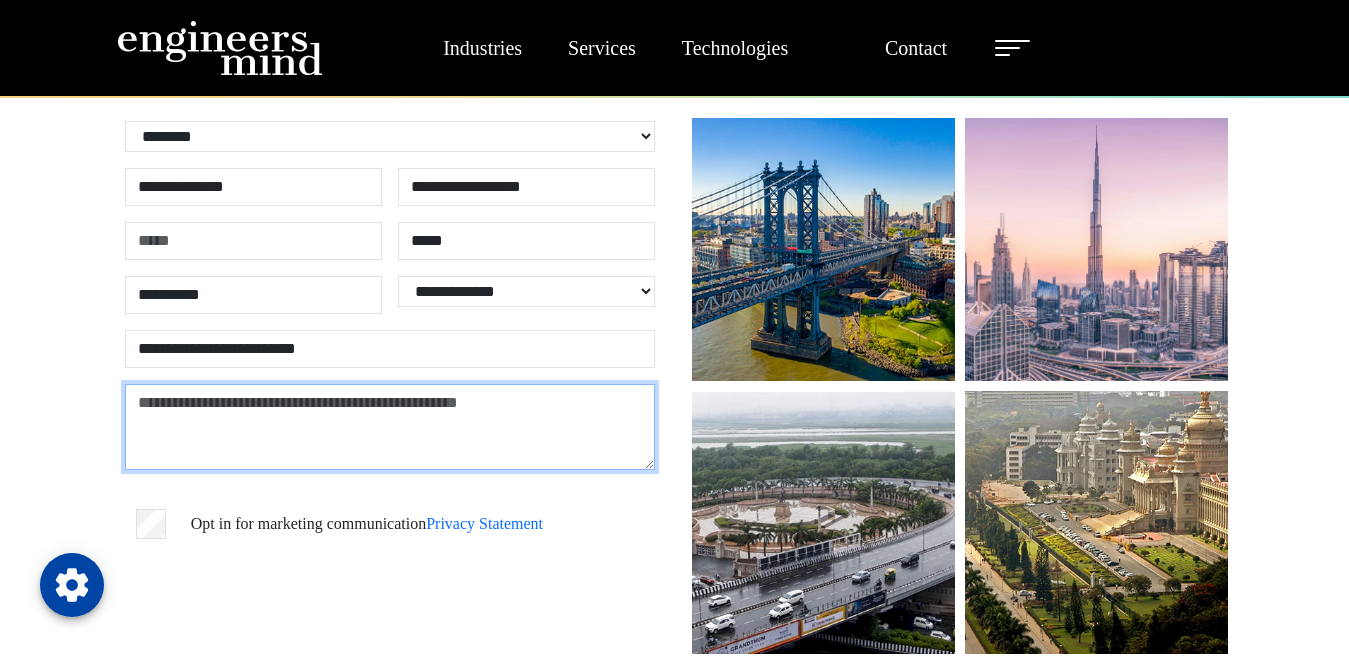 click at bounding box center (390, 427) 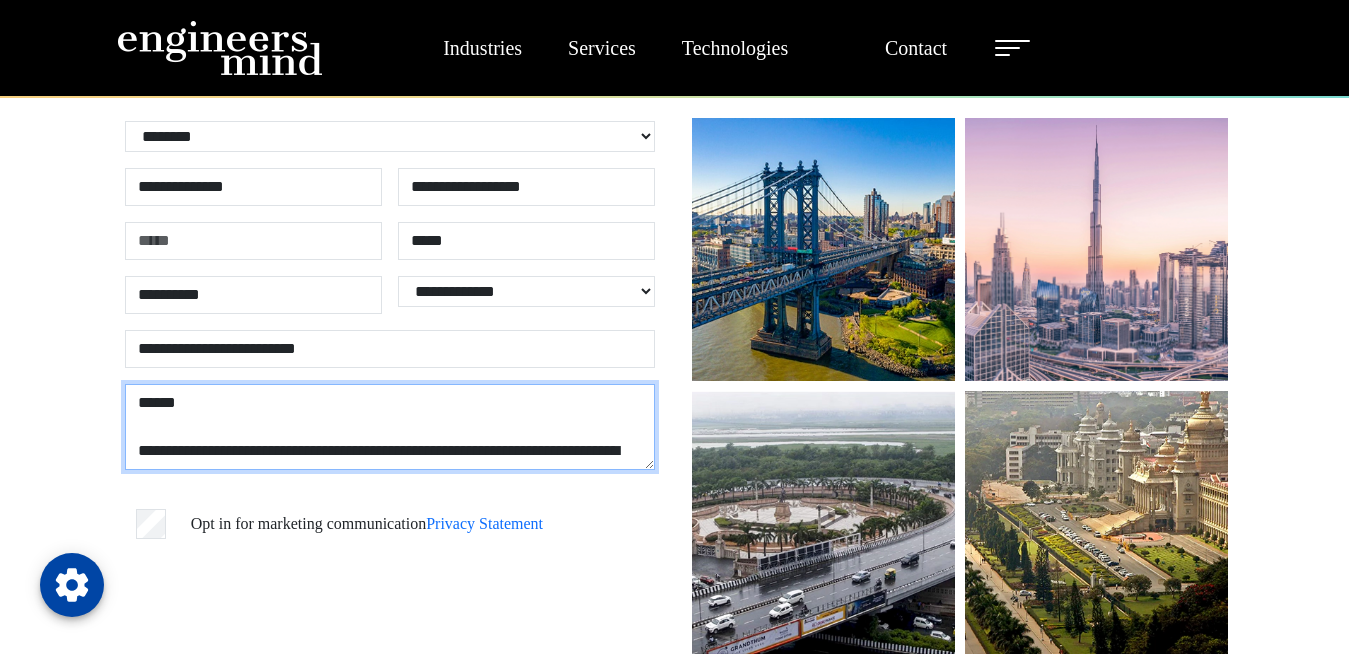scroll, scrollTop: 183, scrollLeft: 0, axis: vertical 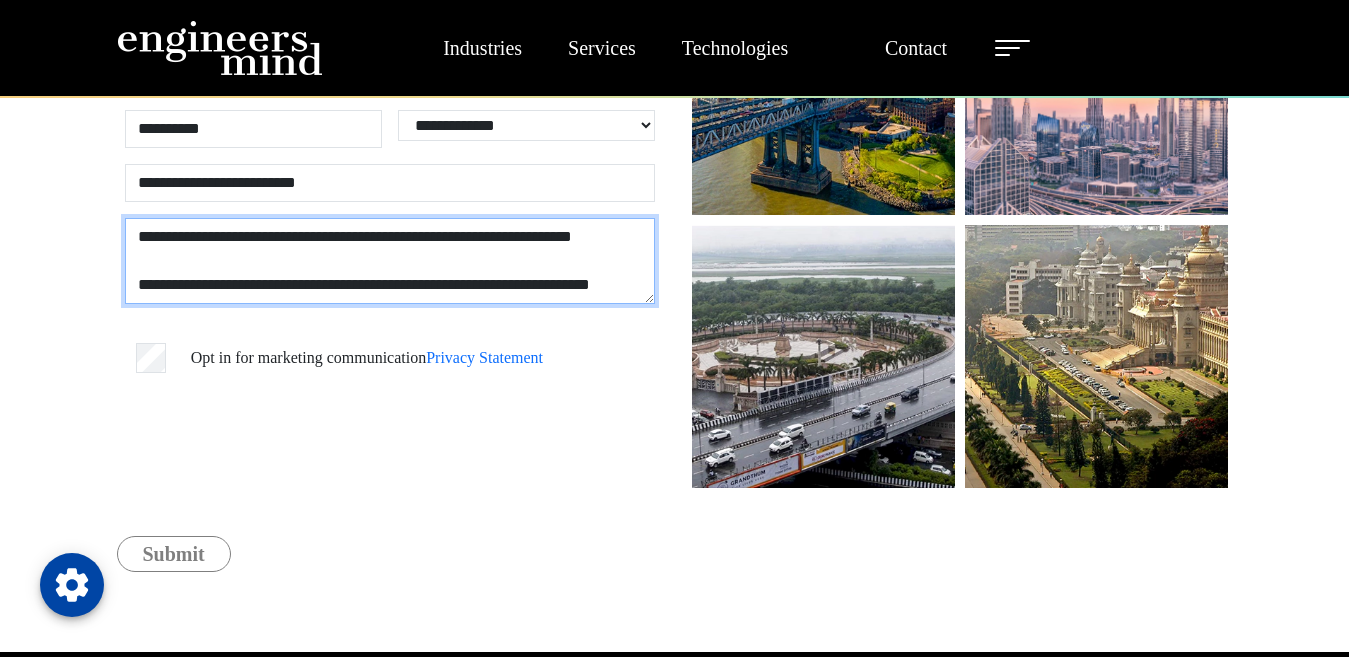 type on "**********" 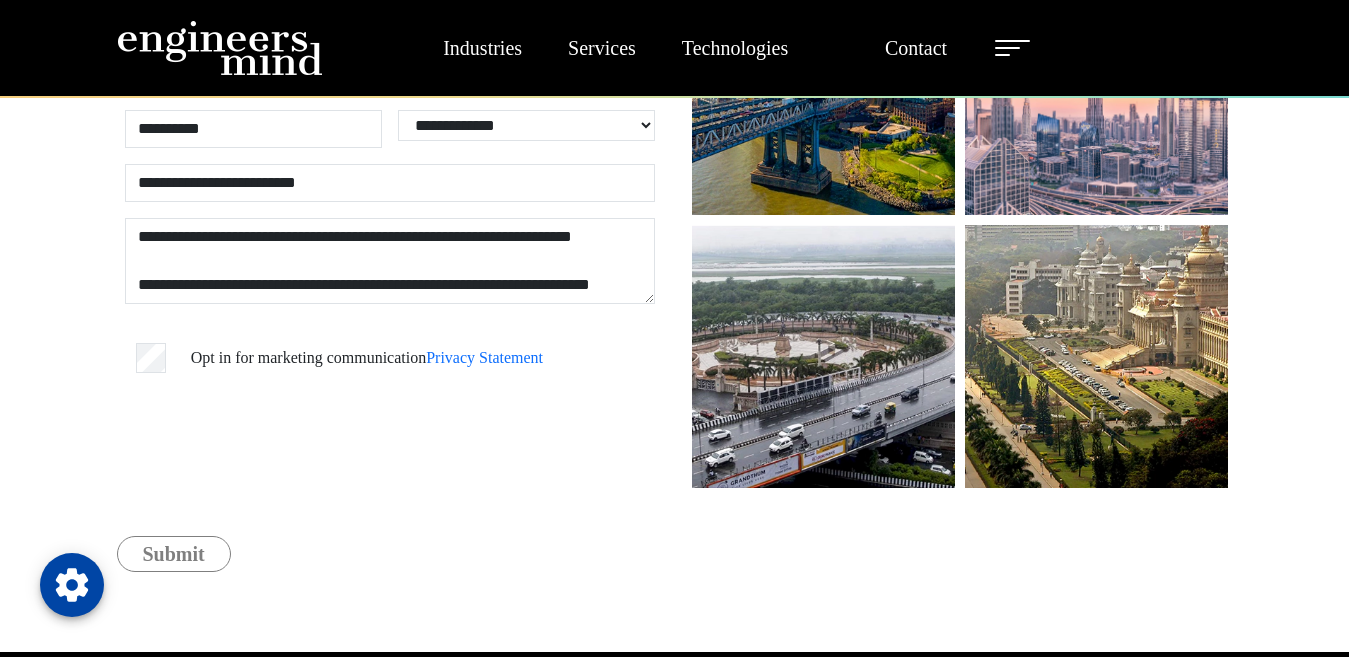 click at bounding box center [281, 449] 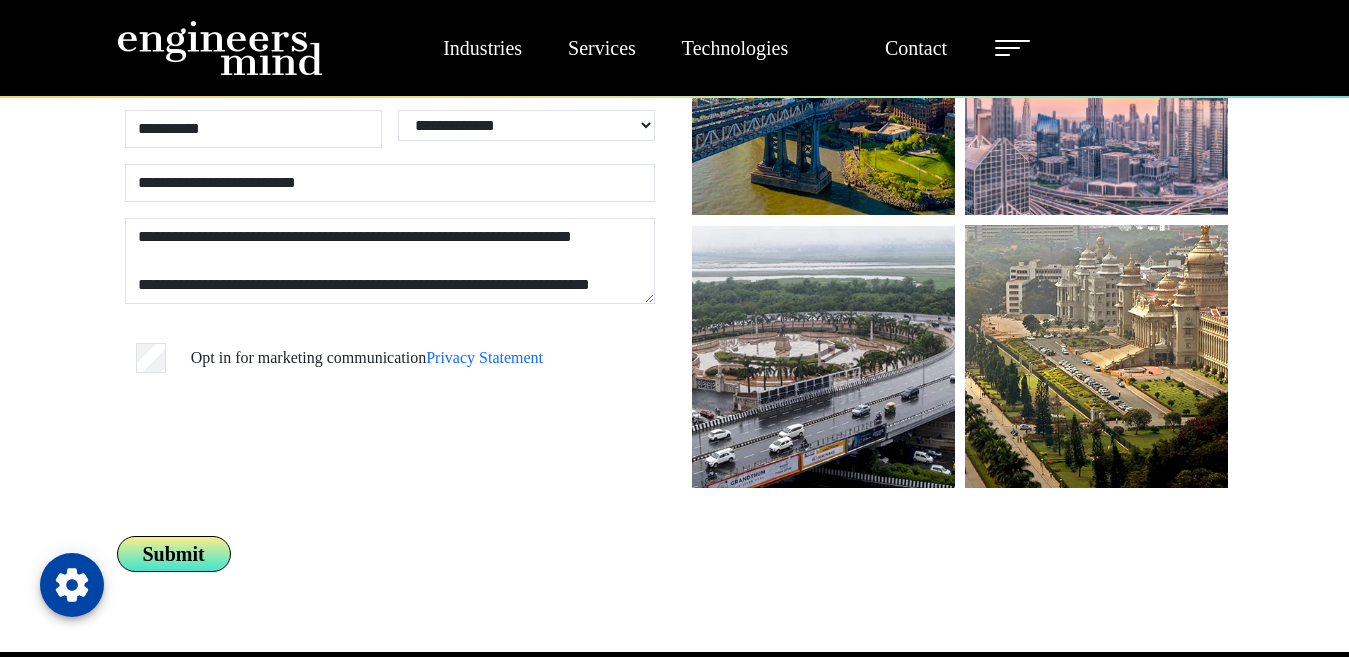 click on "Submit" at bounding box center (174, 554) 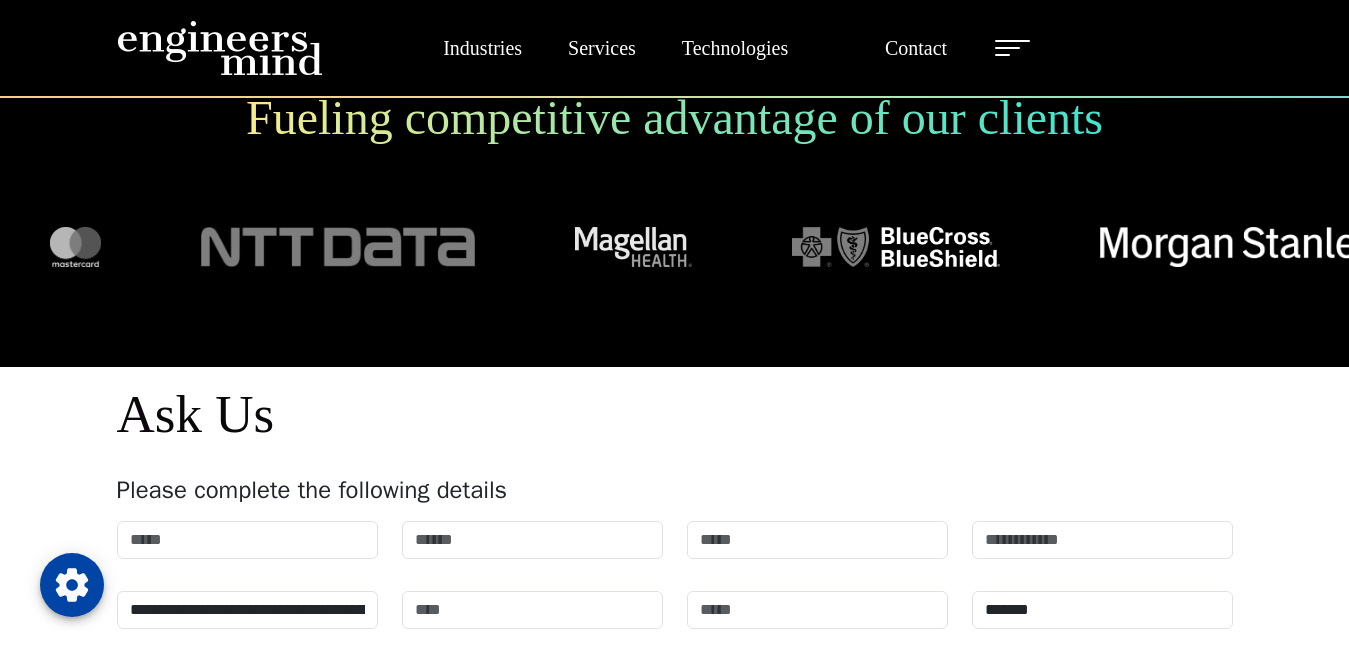 scroll, scrollTop: 2401, scrollLeft: 0, axis: vertical 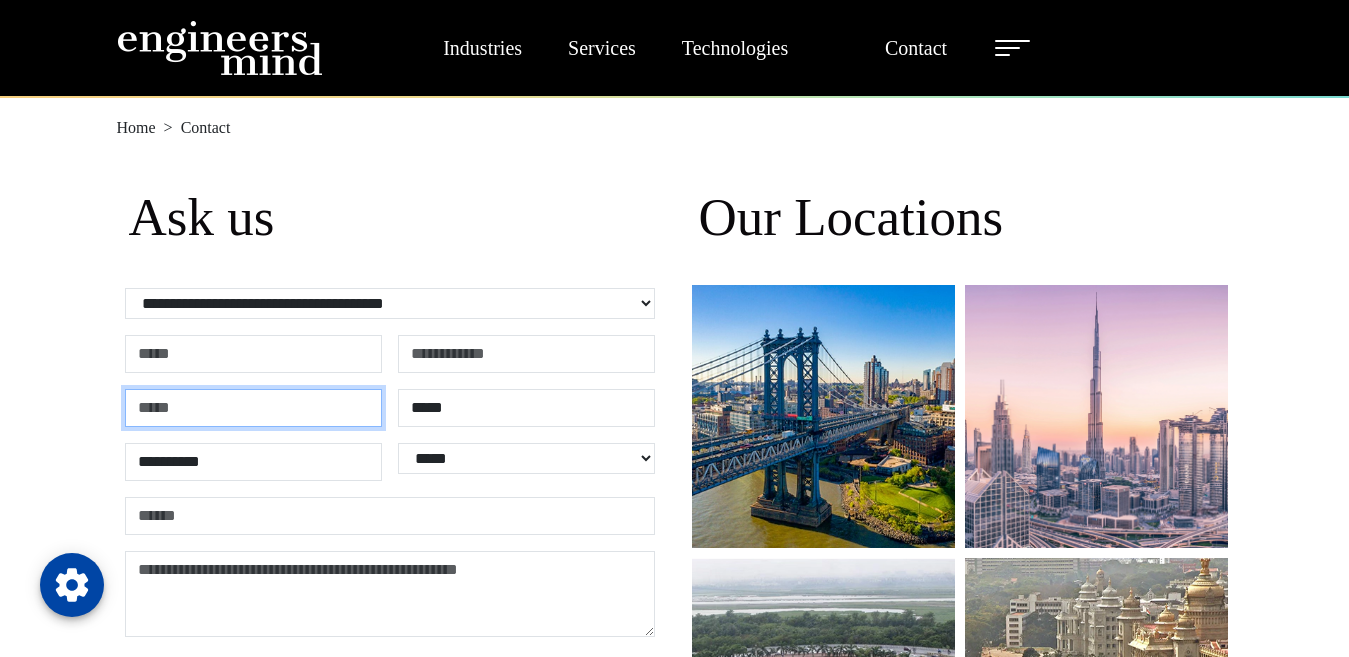 click at bounding box center [253, 408] 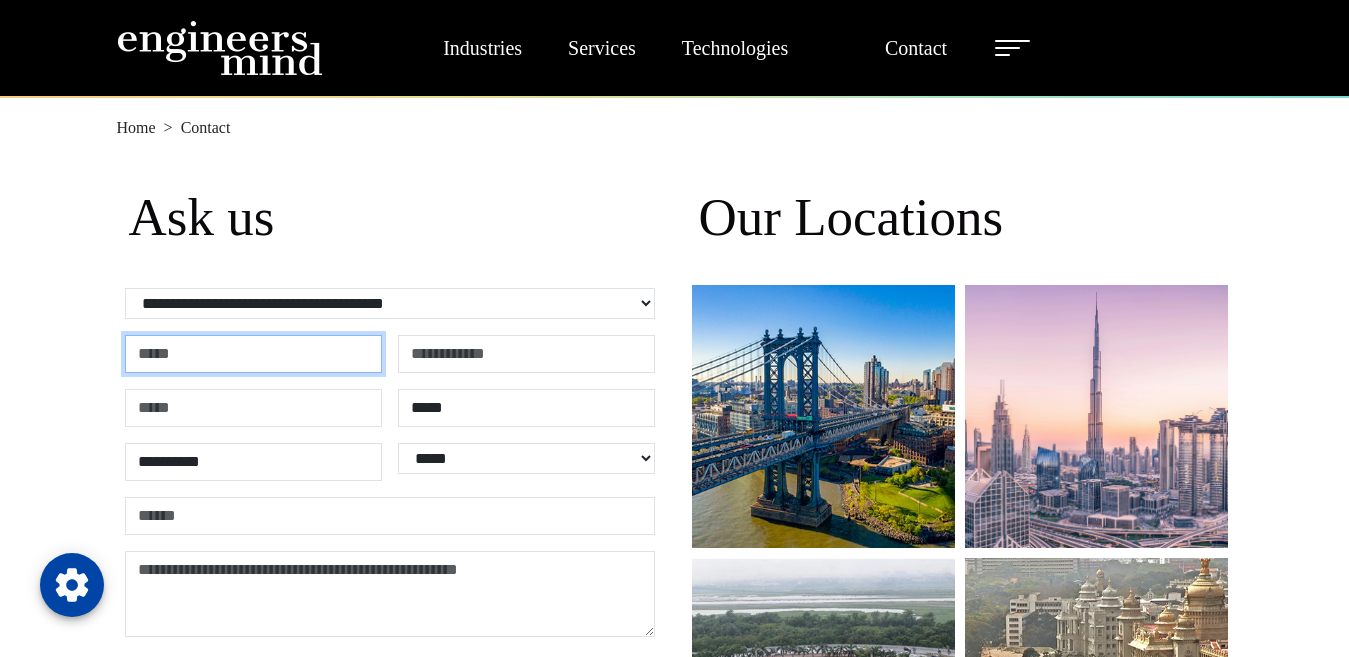 type on "**********" 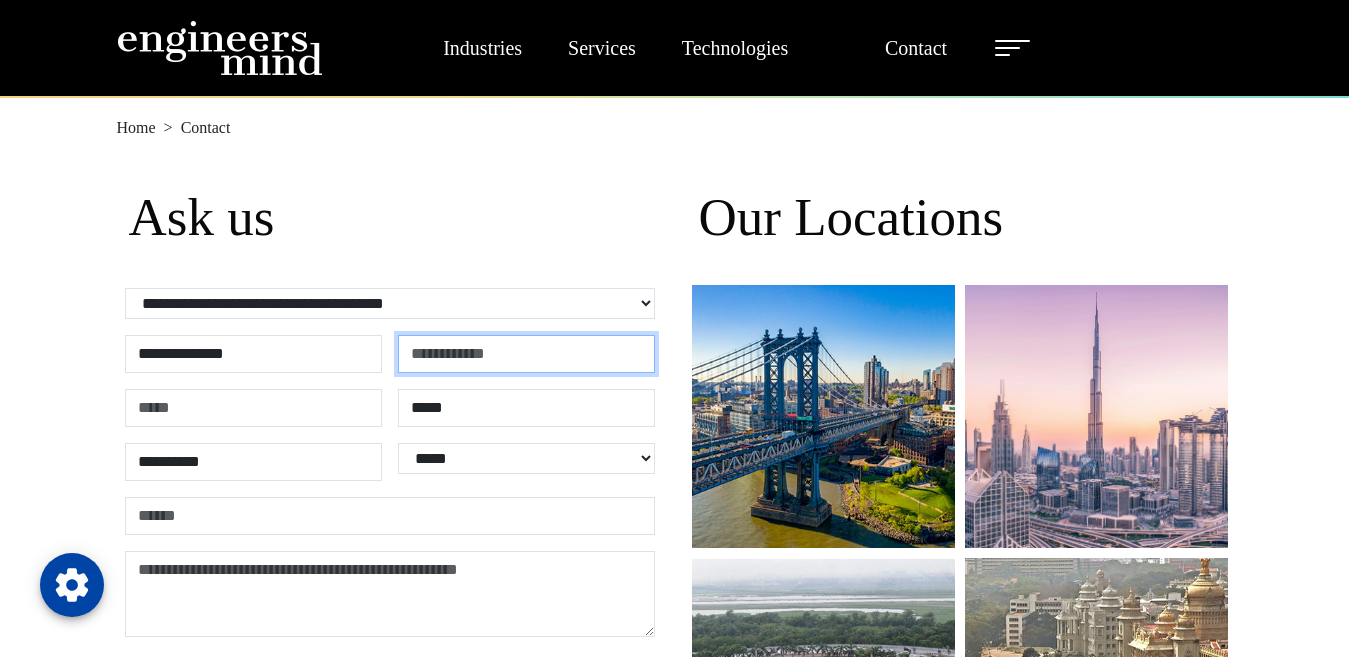type on "**********" 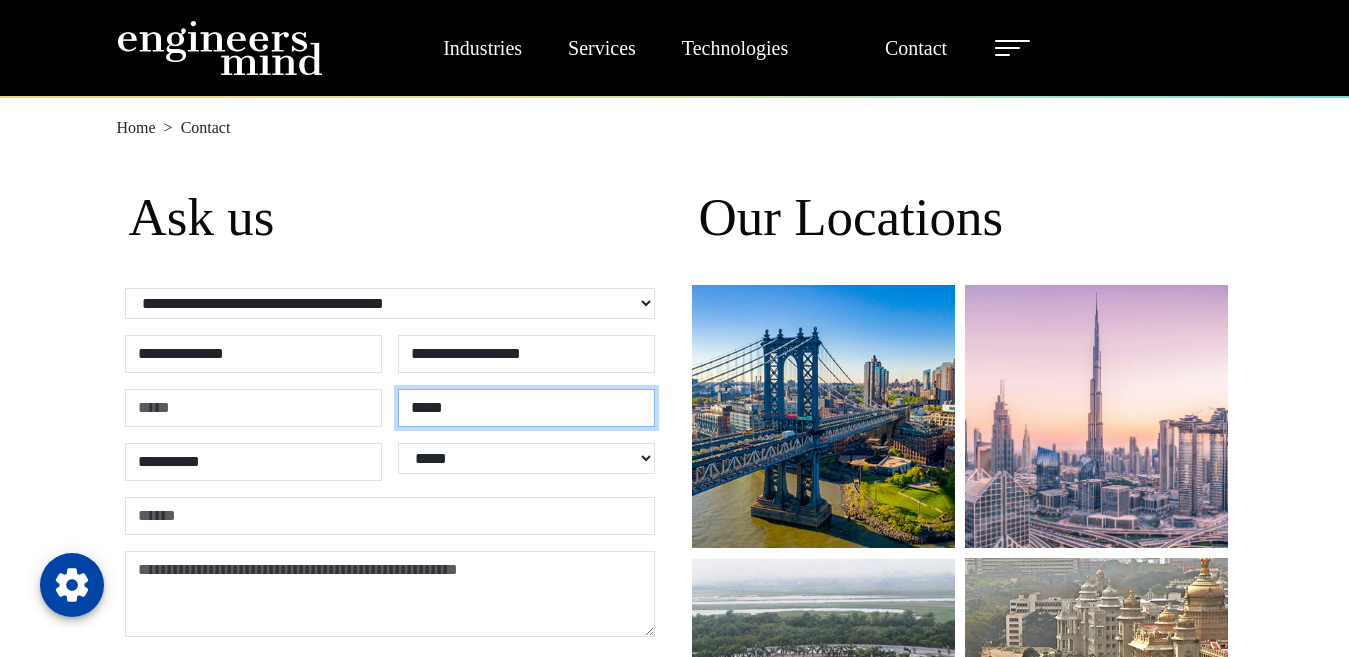 type on "*********" 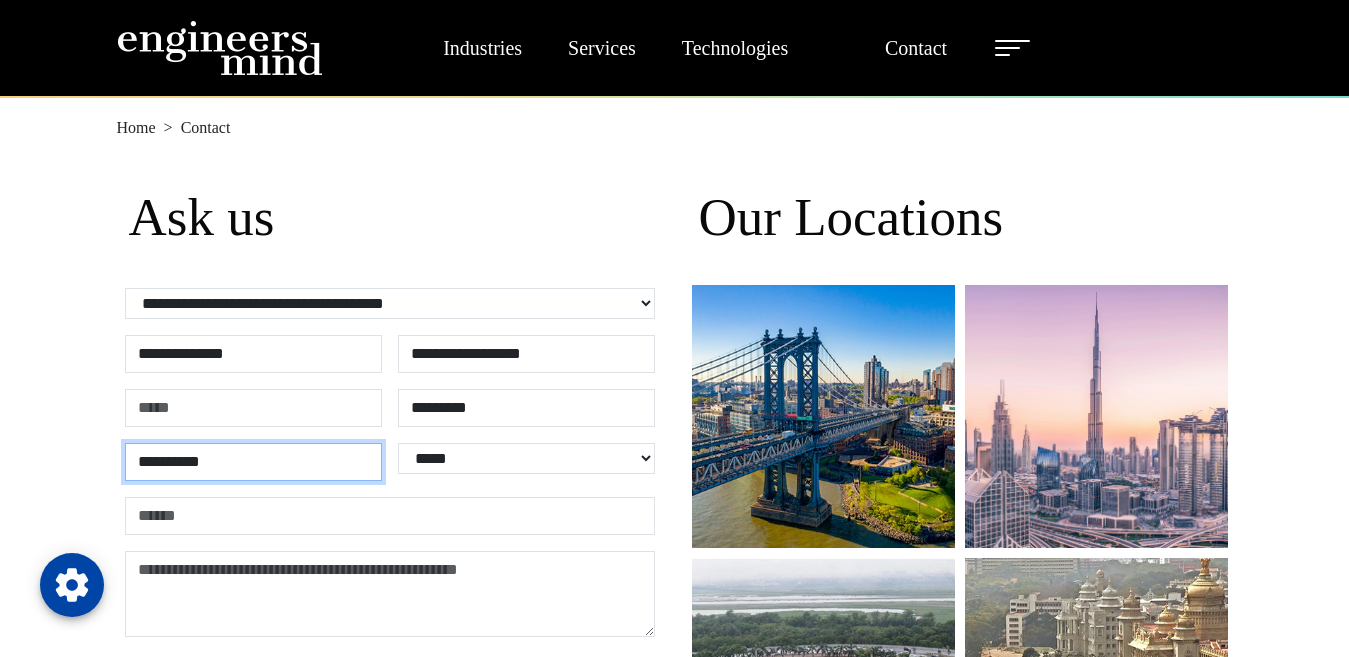type on "******" 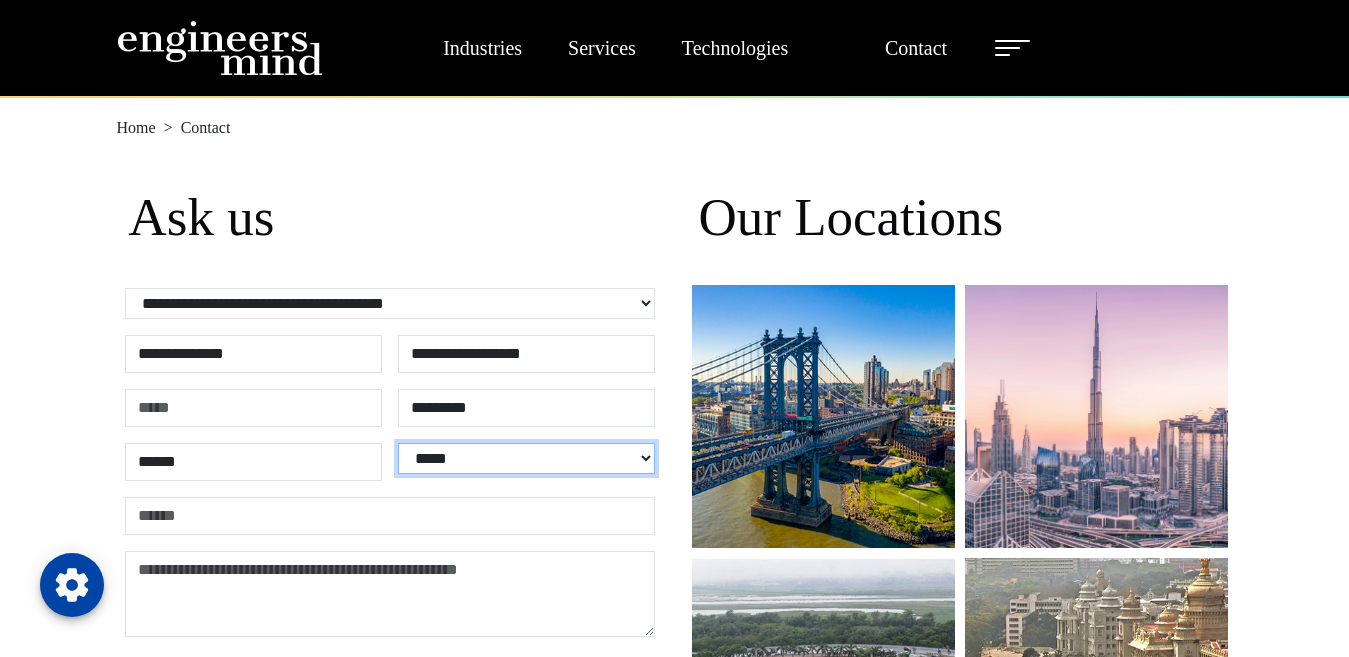 select on "**********" 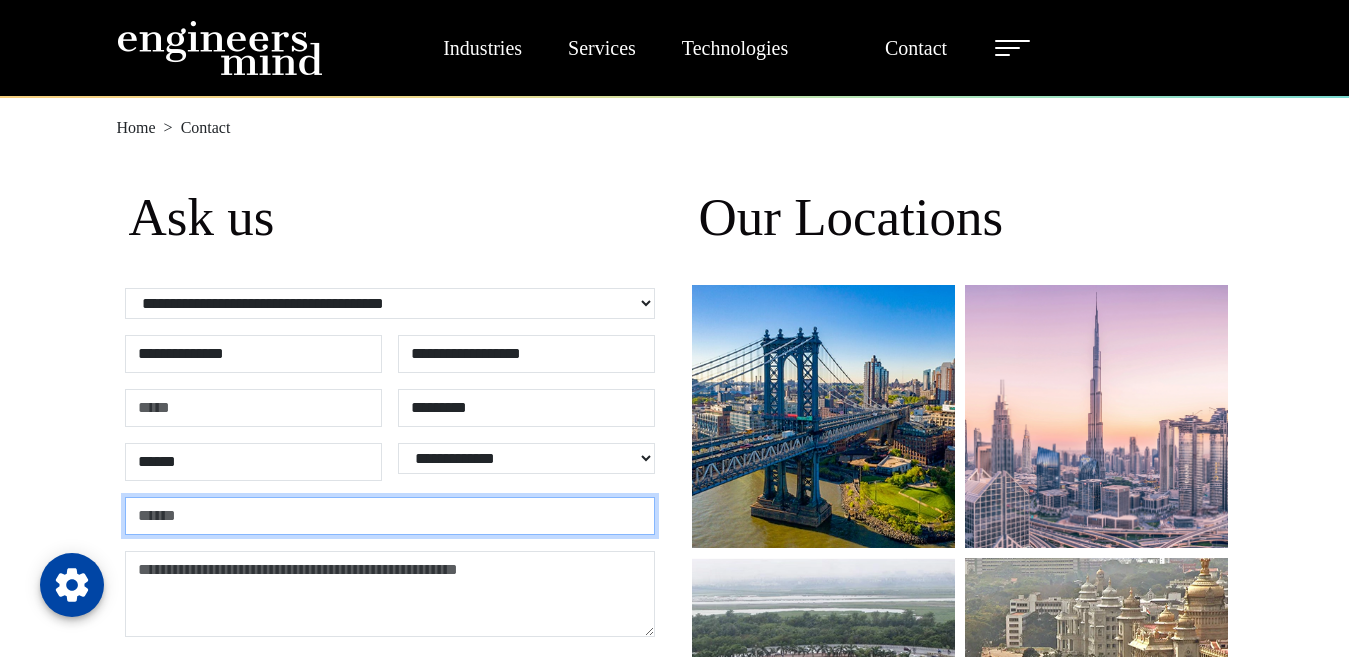 type on "**********" 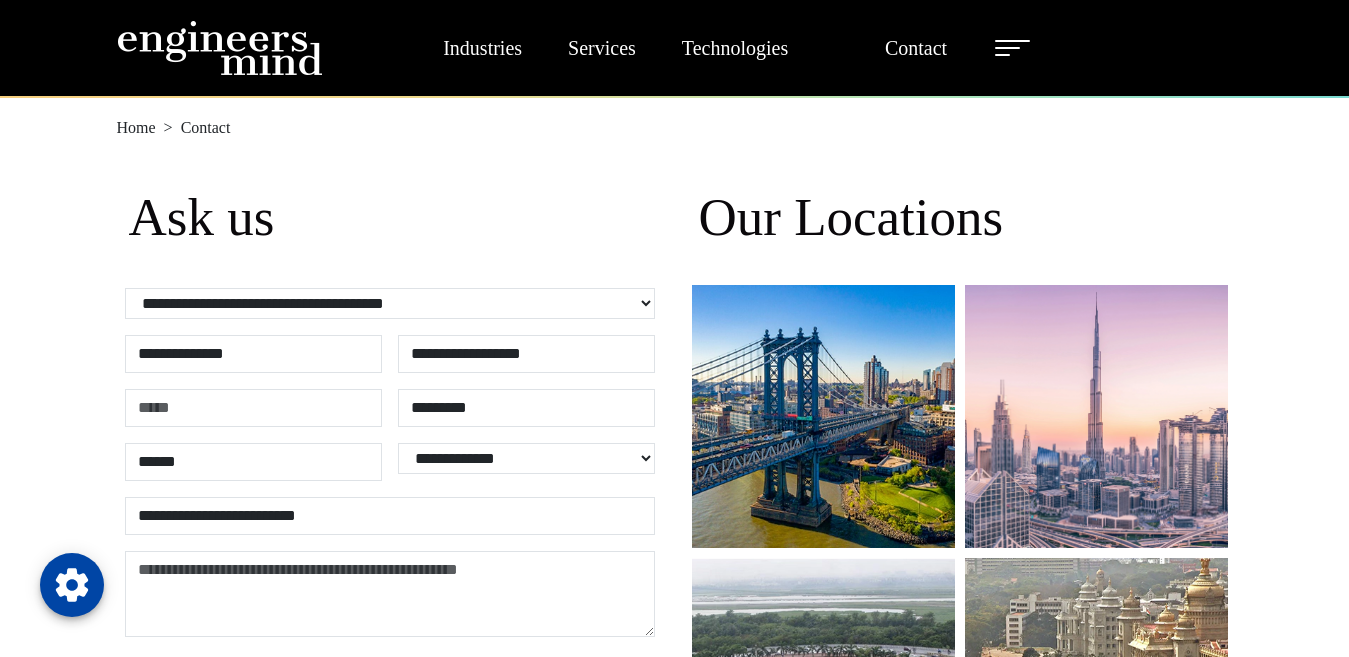 click on "Ask us" at bounding box center [390, 218] 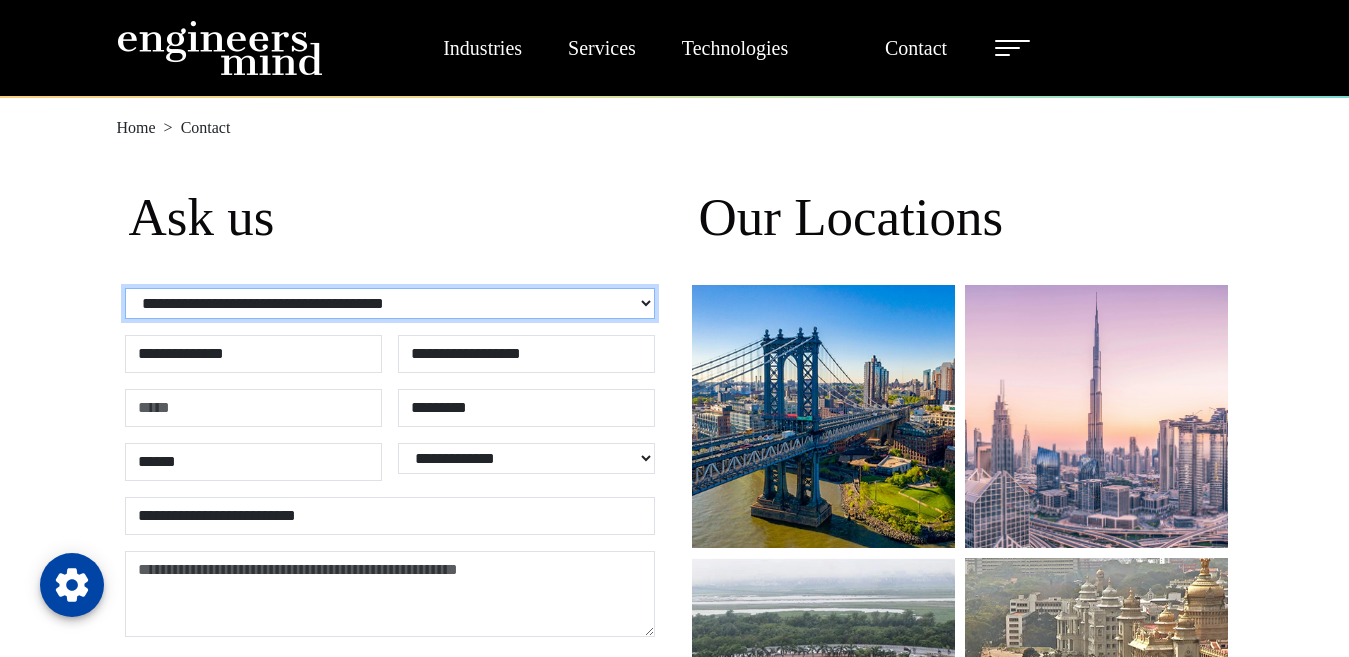 click on "**********" at bounding box center (390, 303) 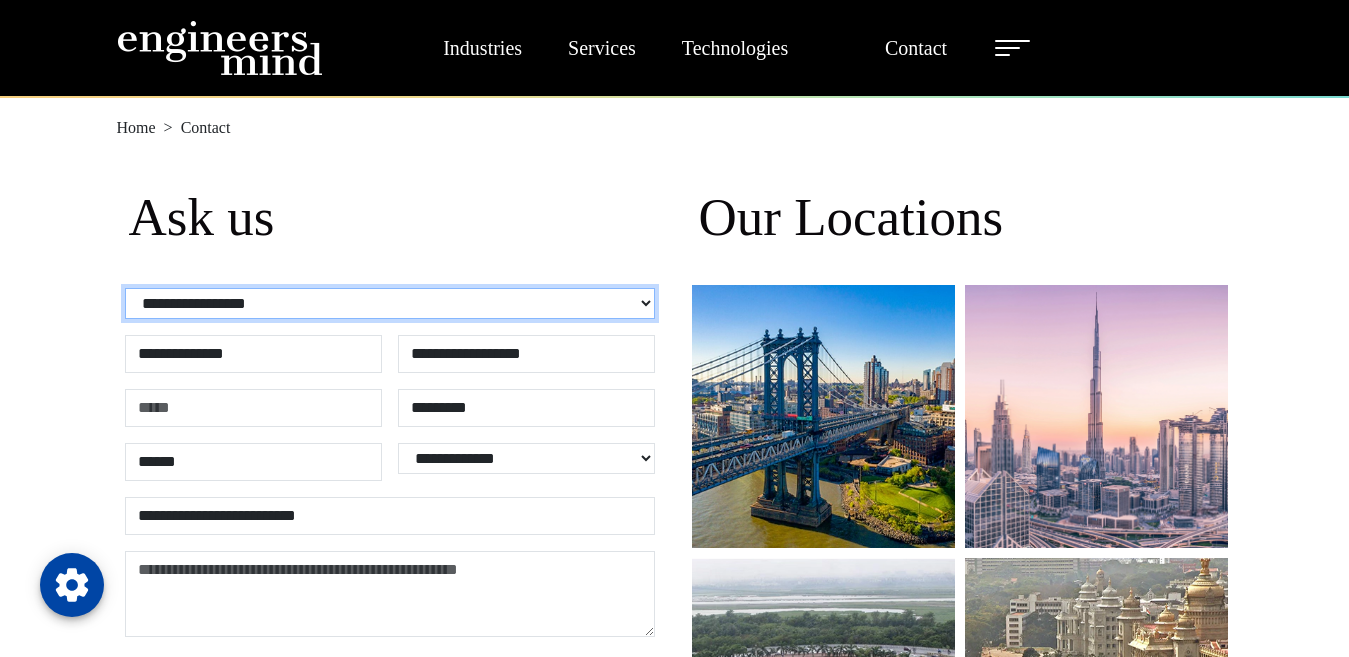 click on "**********" at bounding box center (390, 303) 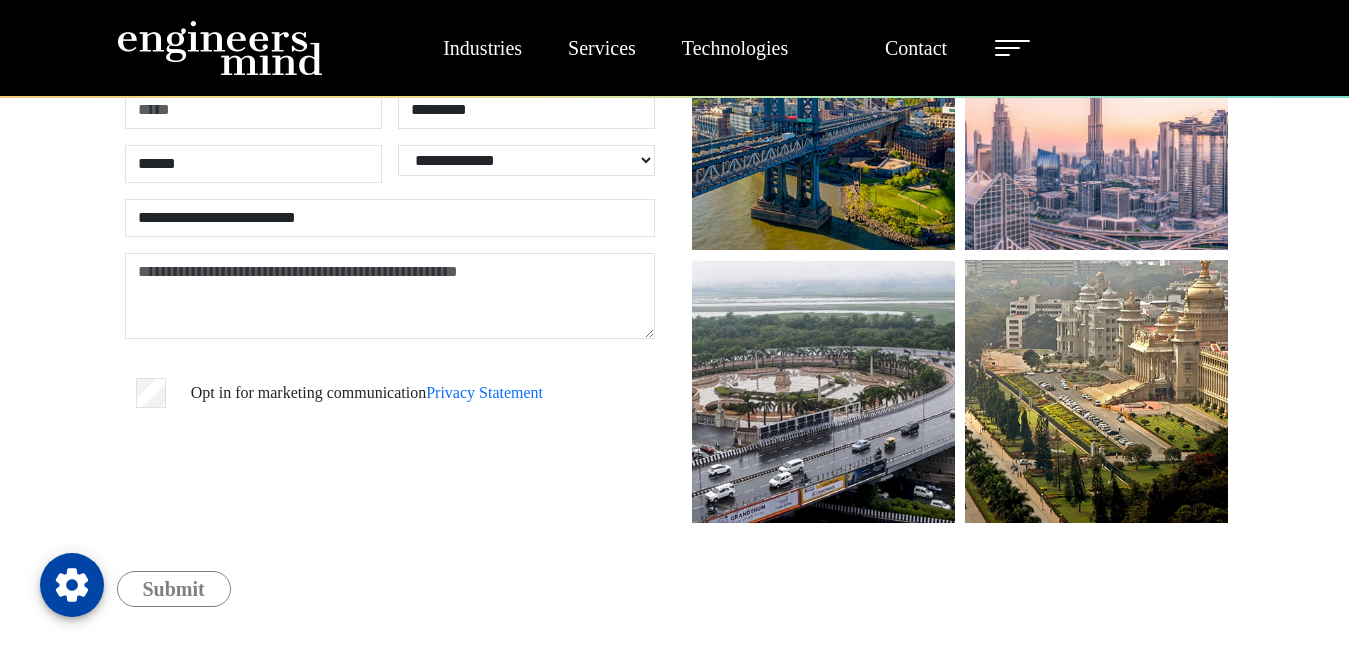 scroll, scrollTop: 500, scrollLeft: 0, axis: vertical 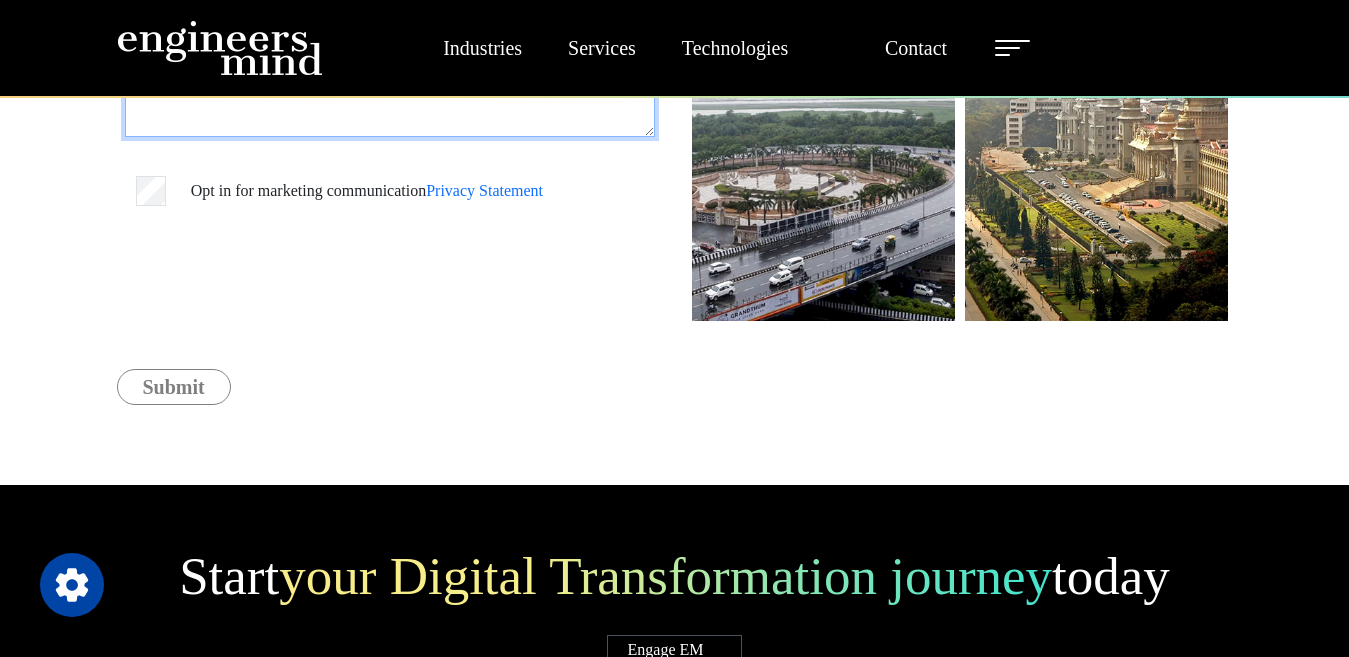 click at bounding box center [390, 94] 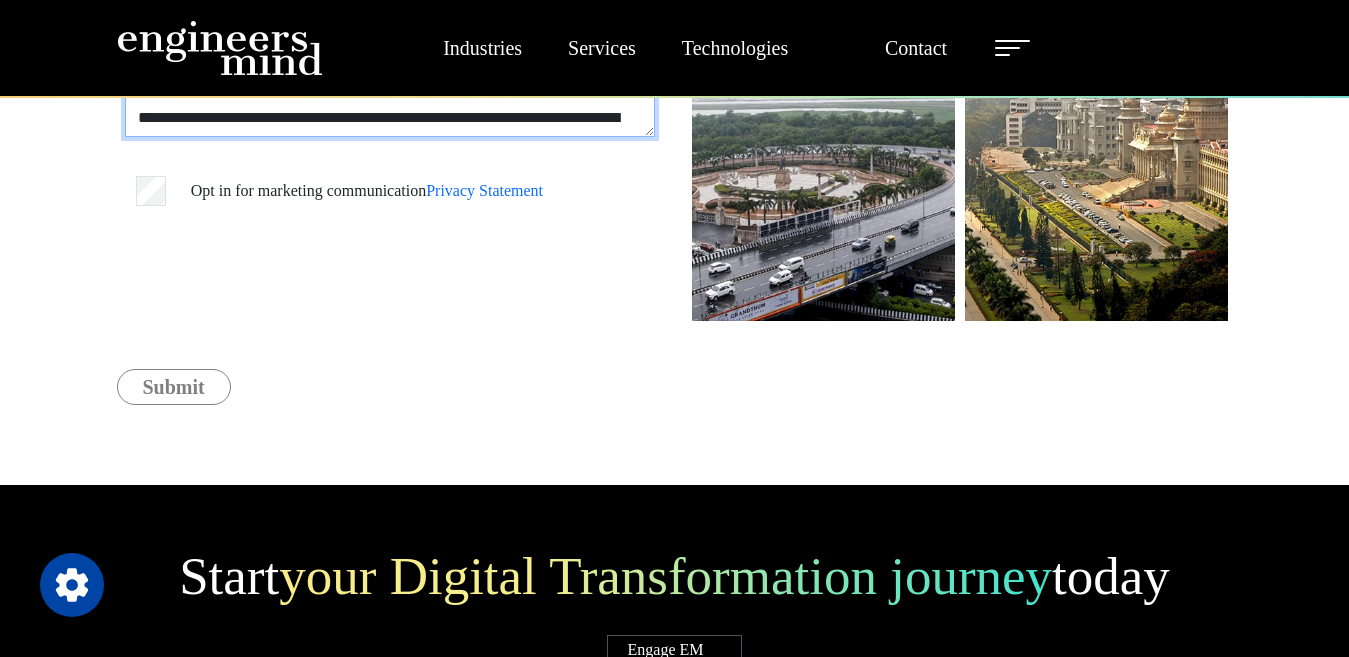 scroll, scrollTop: 183, scrollLeft: 0, axis: vertical 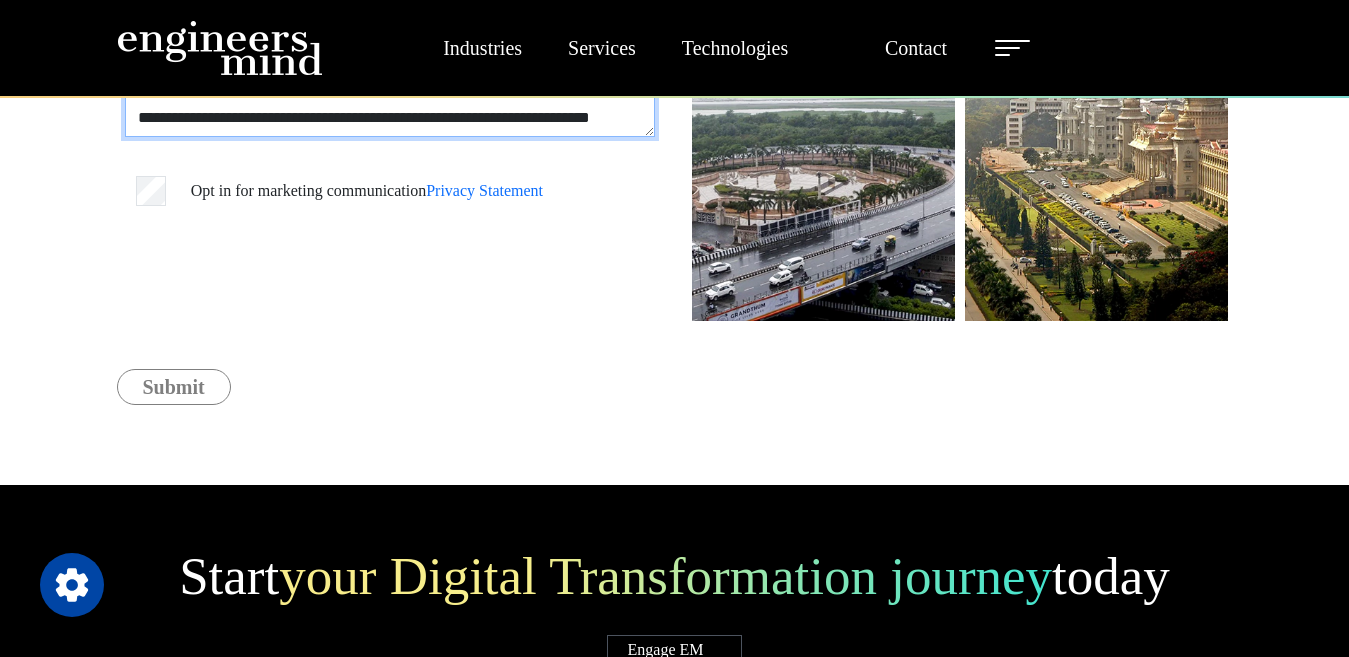 type on "**********" 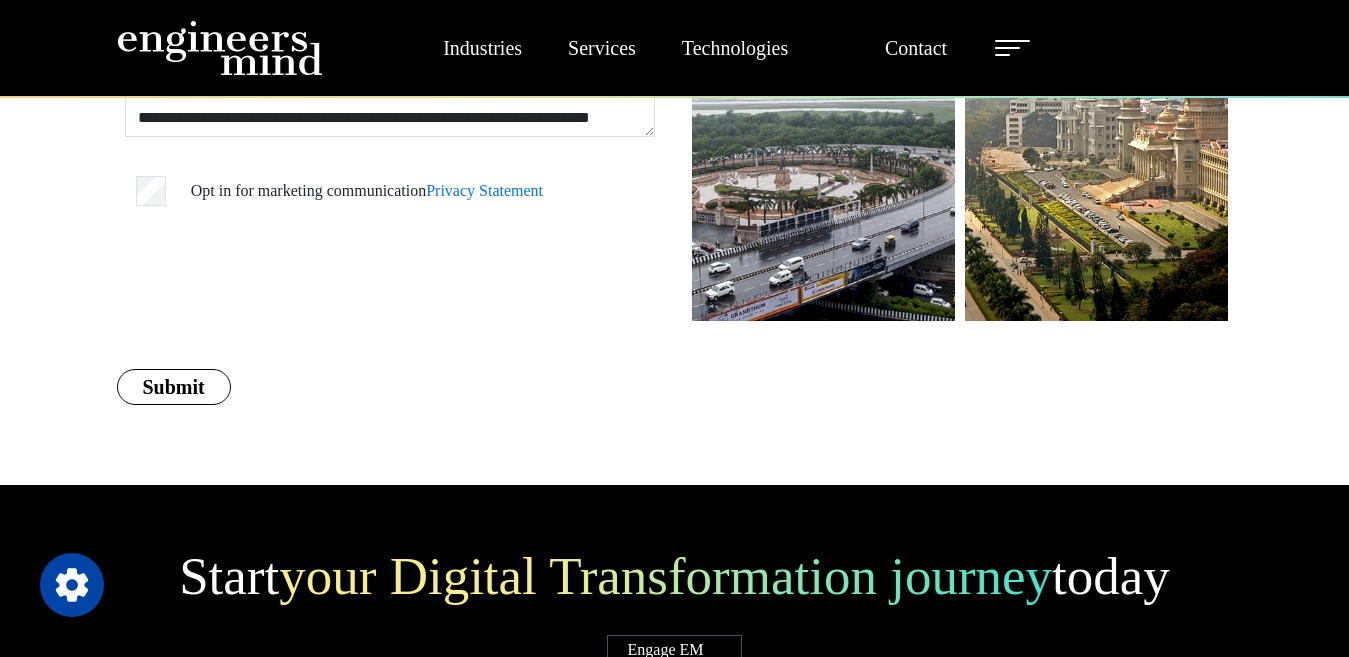 click on "**********" at bounding box center (390, 92) 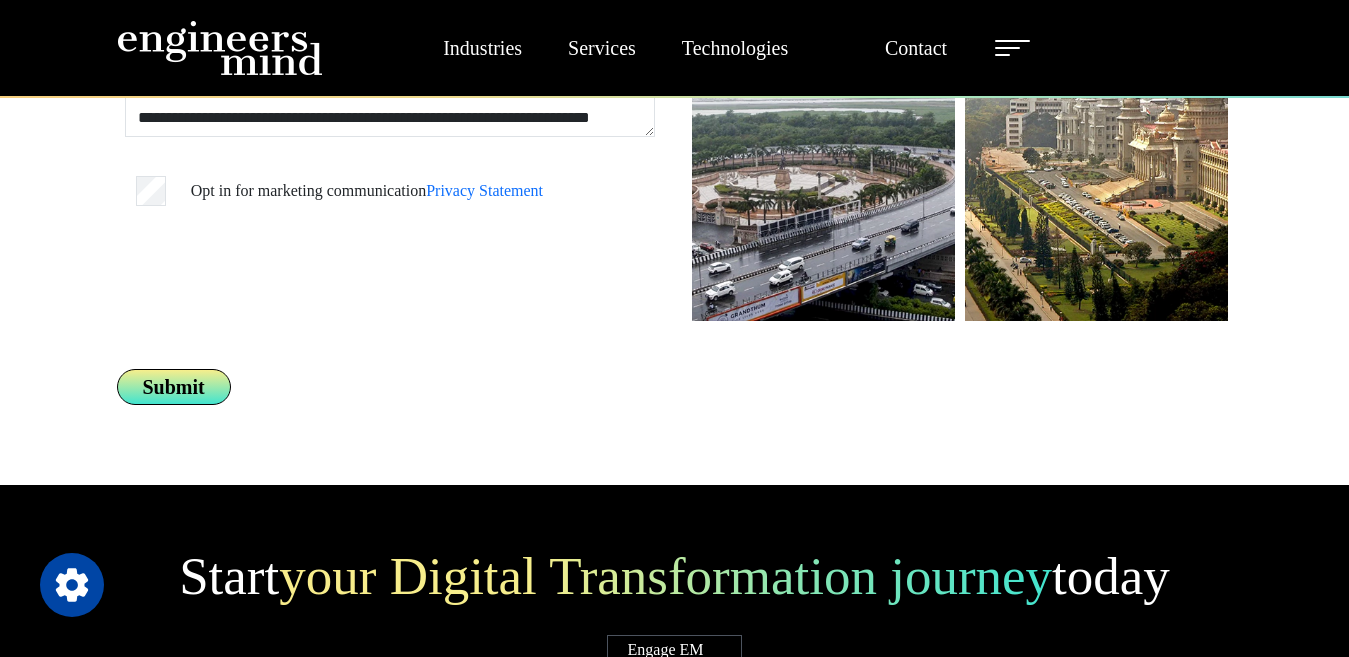 click on "Submit" at bounding box center (174, 387) 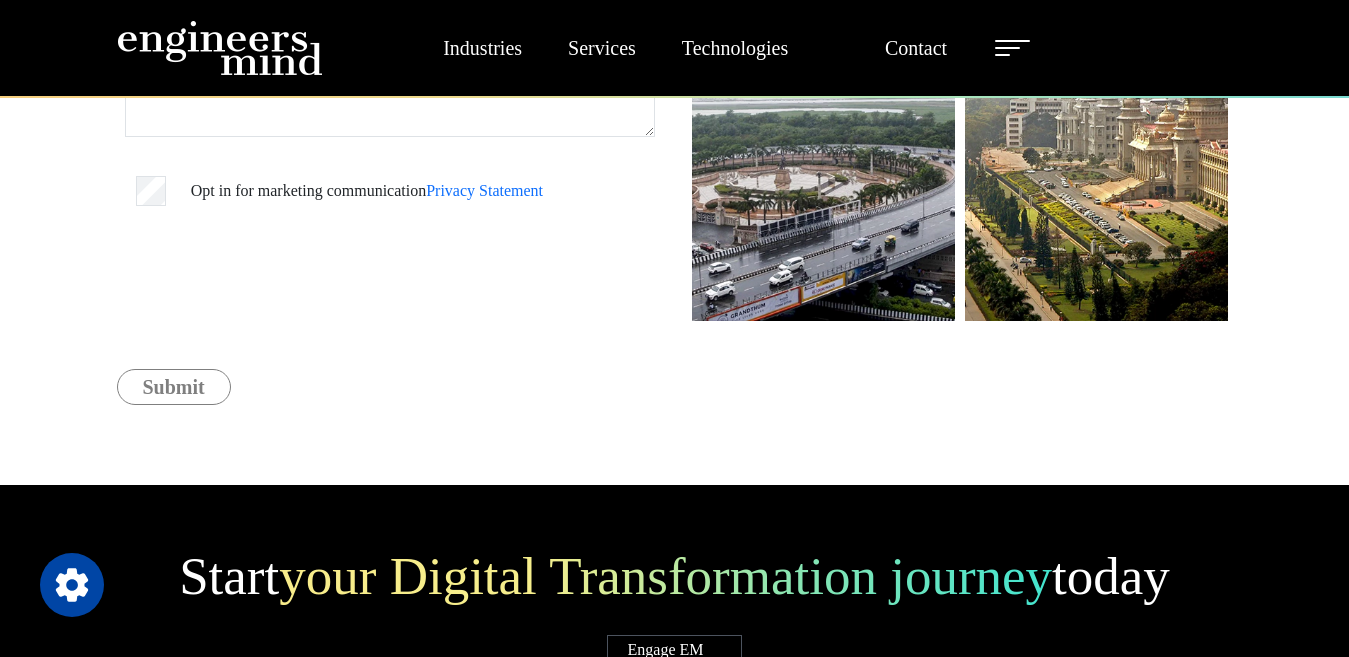 scroll, scrollTop: 500, scrollLeft: 0, axis: vertical 